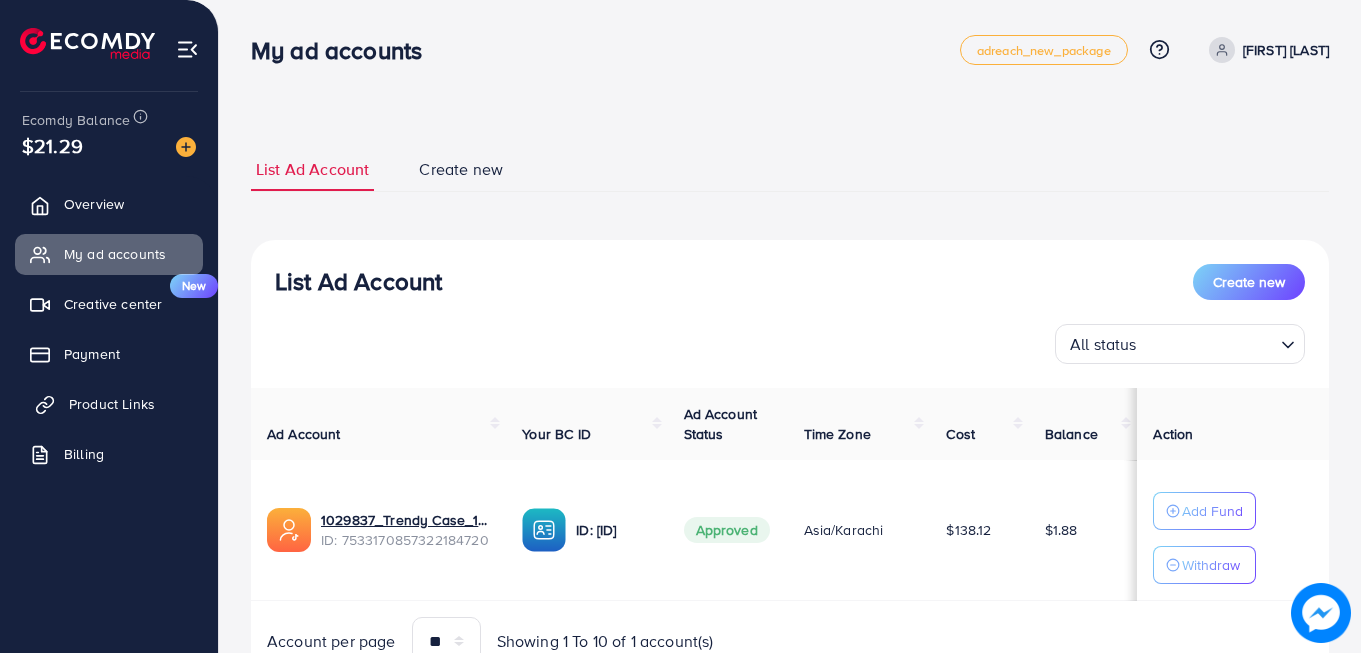 scroll, scrollTop: 92, scrollLeft: 0, axis: vertical 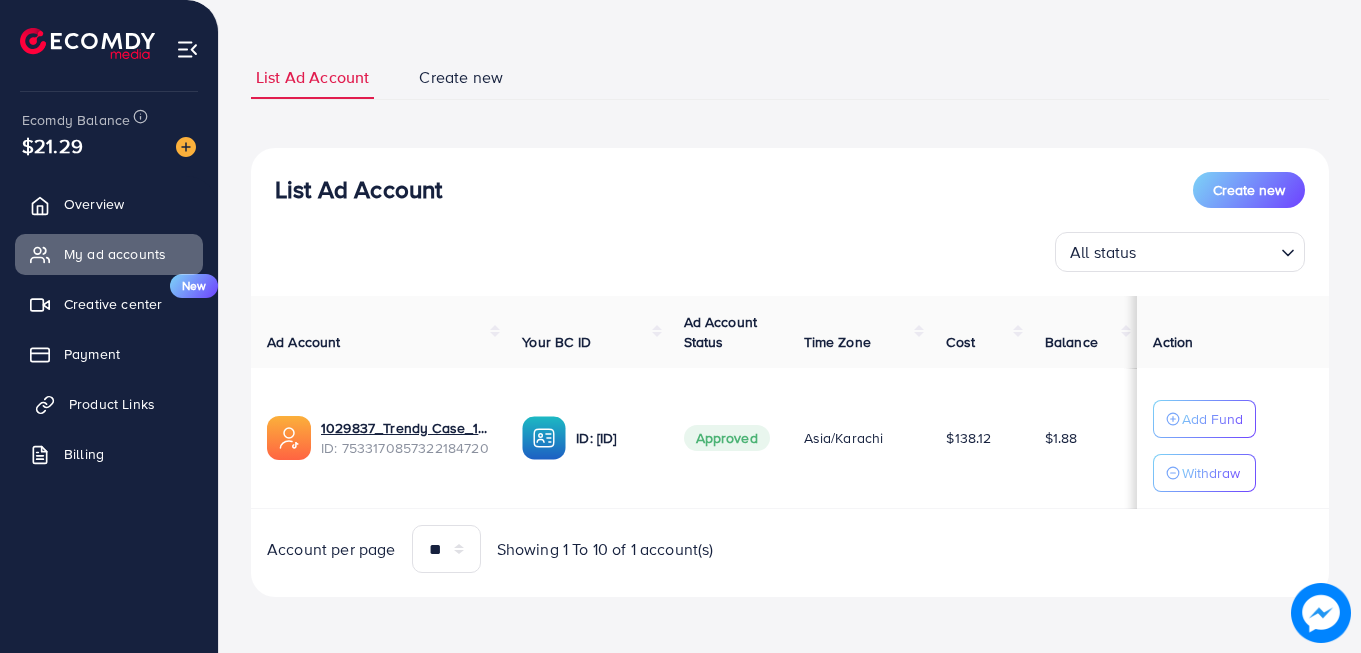 click on "Product Links" at bounding box center [112, 404] 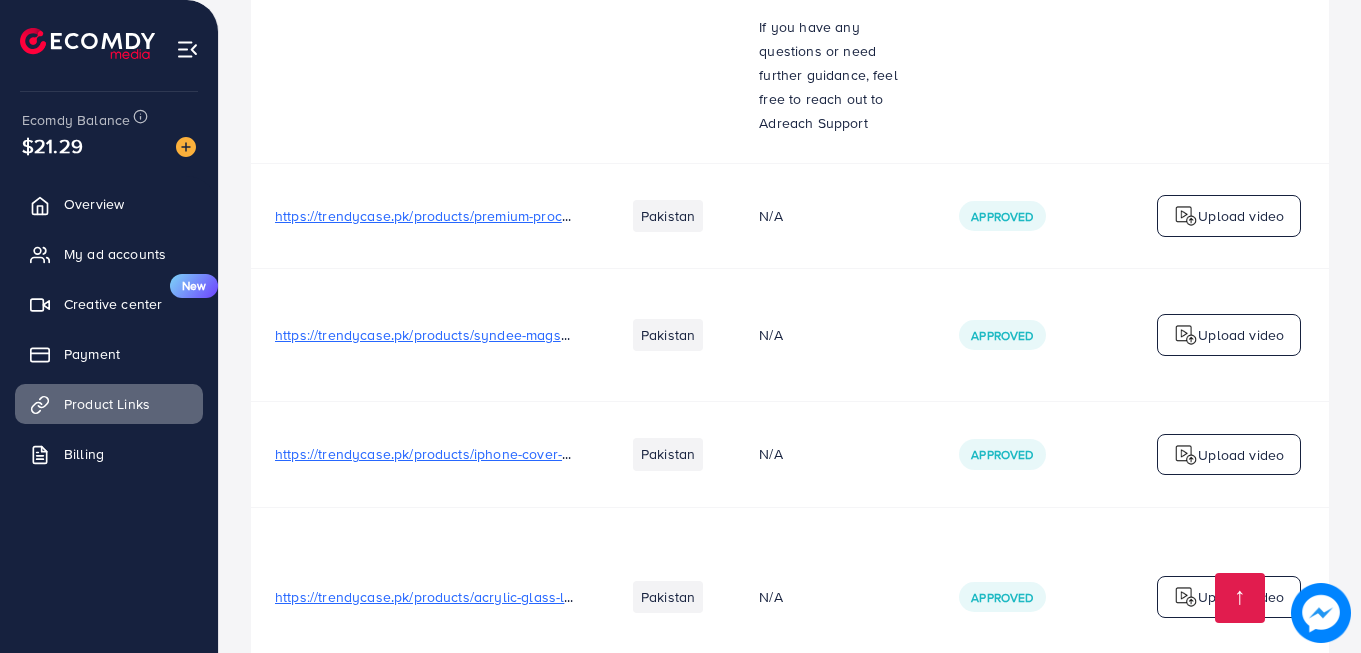 scroll, scrollTop: 839, scrollLeft: 0, axis: vertical 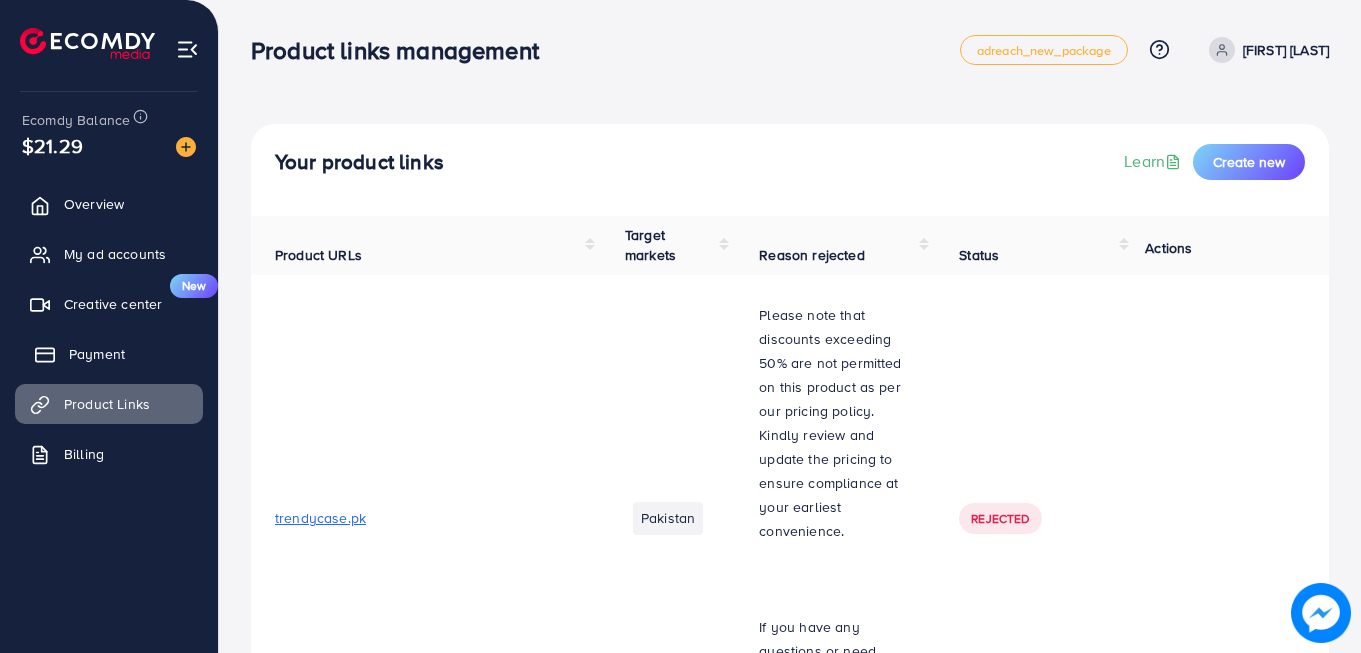 click on "Payment" at bounding box center [109, 354] 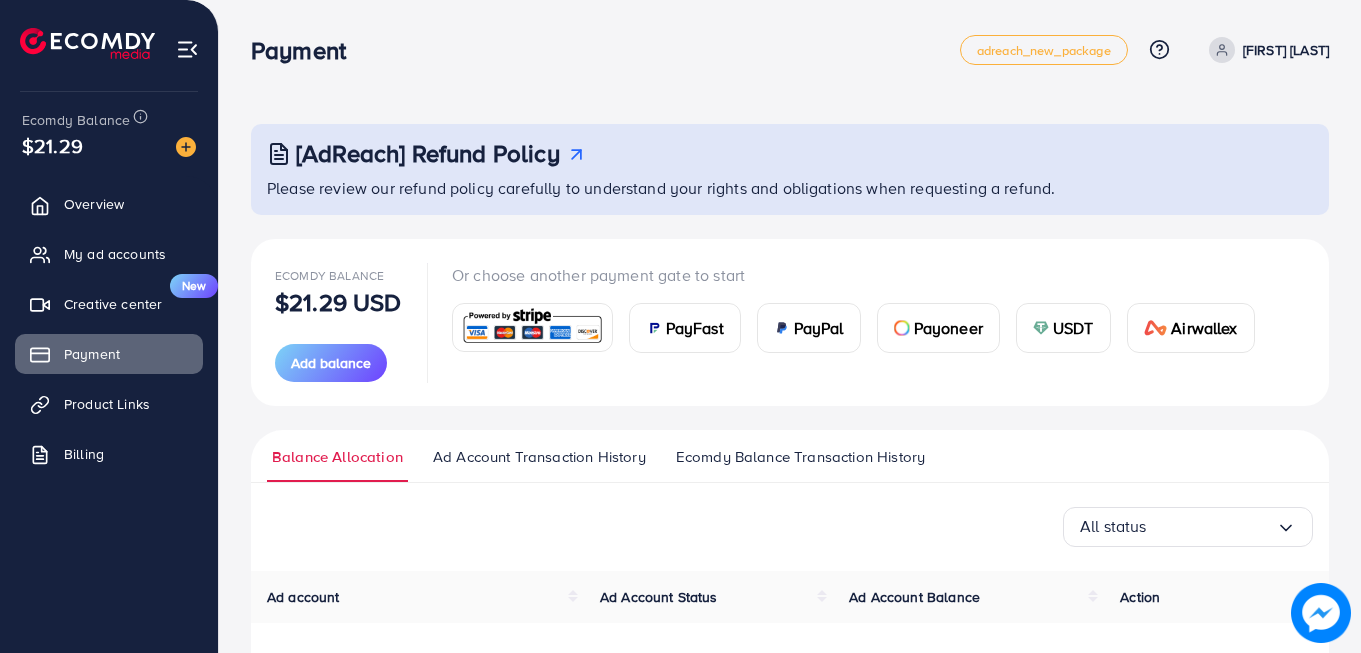 click on "USDT" at bounding box center (1073, 328) 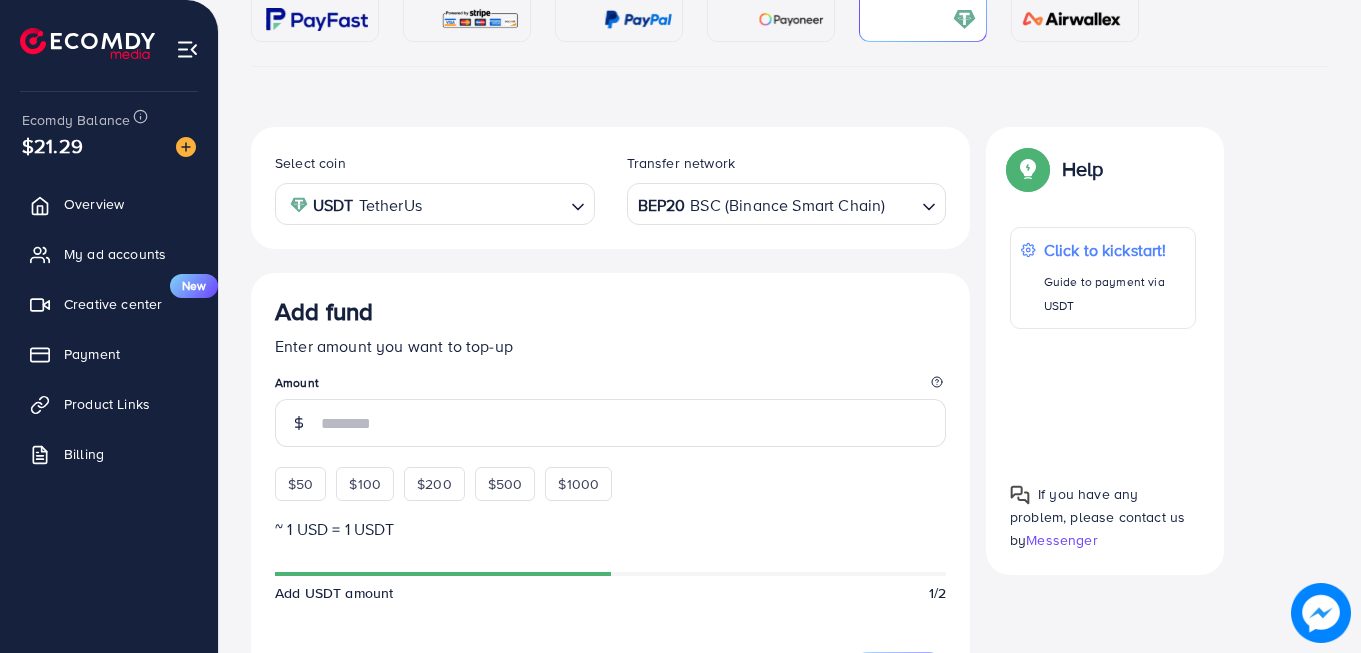 scroll, scrollTop: 258, scrollLeft: 0, axis: vertical 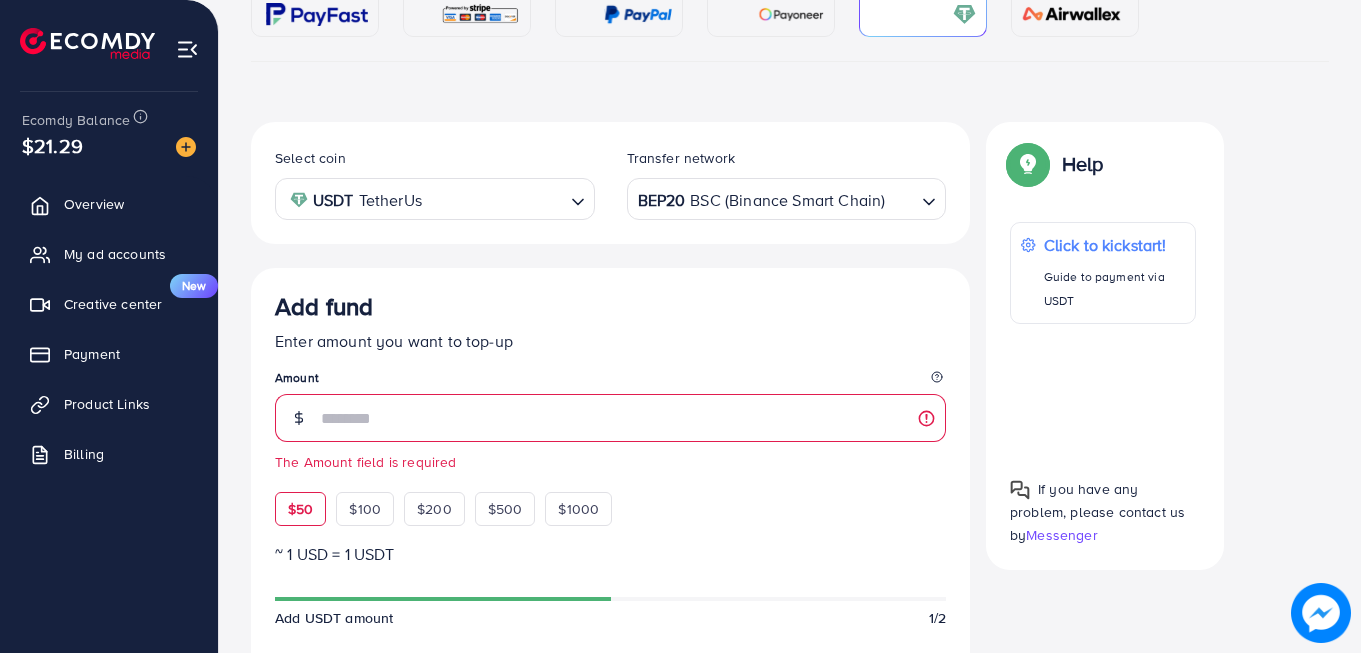 click on "$50 $100 $200 $500 $1000" at bounding box center [480, 504] 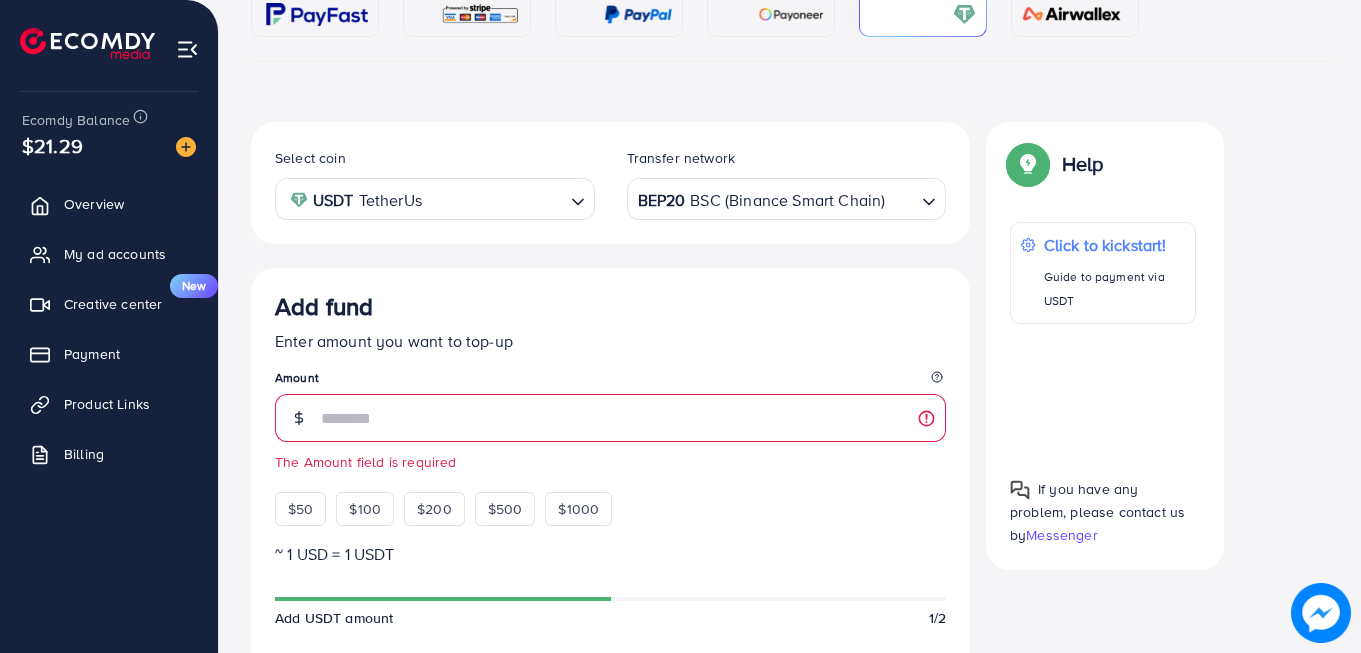 drag, startPoint x: 326, startPoint y: 462, endPoint x: 347, endPoint y: 446, distance: 26.400757 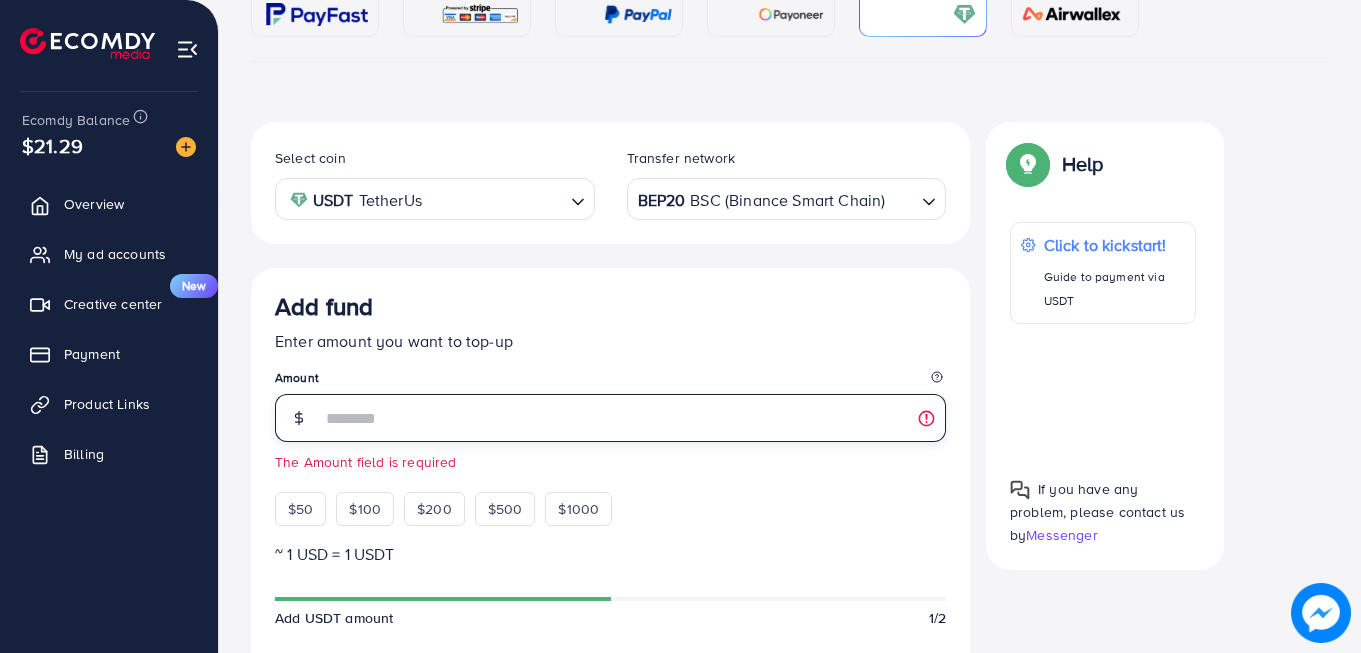 drag, startPoint x: 347, startPoint y: 446, endPoint x: 407, endPoint y: 411, distance: 69.46222 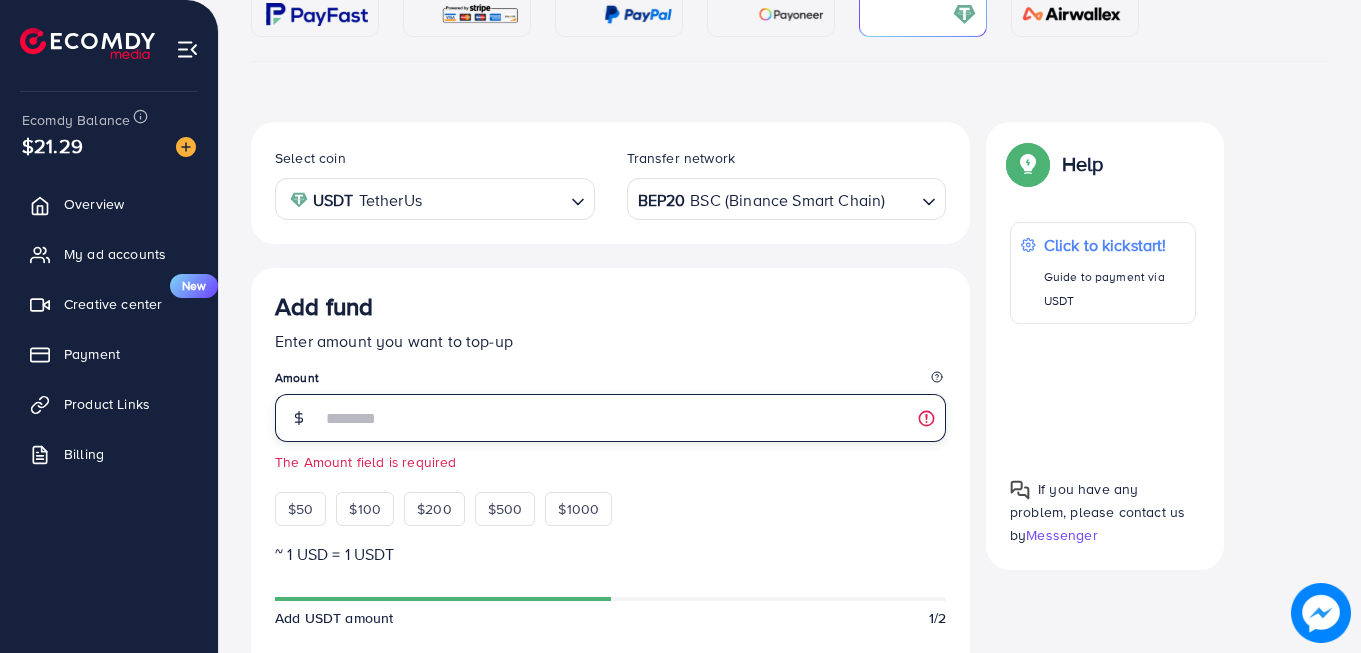 click at bounding box center [633, 418] 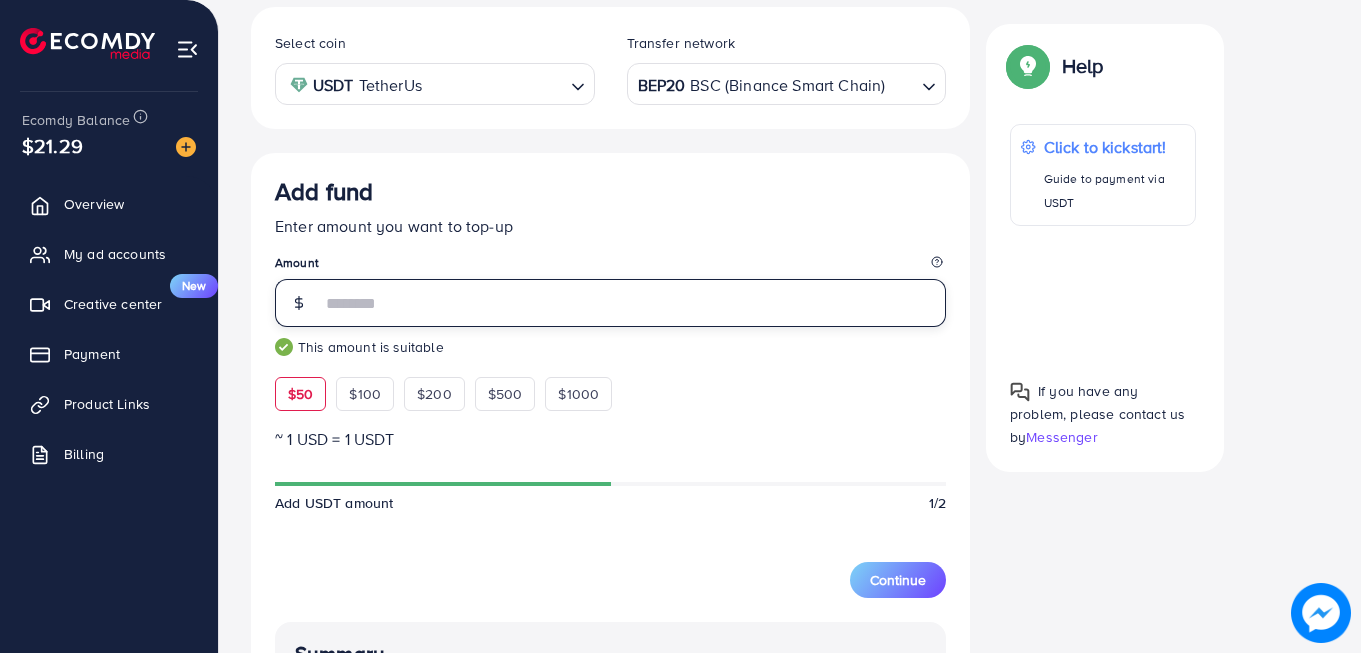 scroll, scrollTop: 400, scrollLeft: 0, axis: vertical 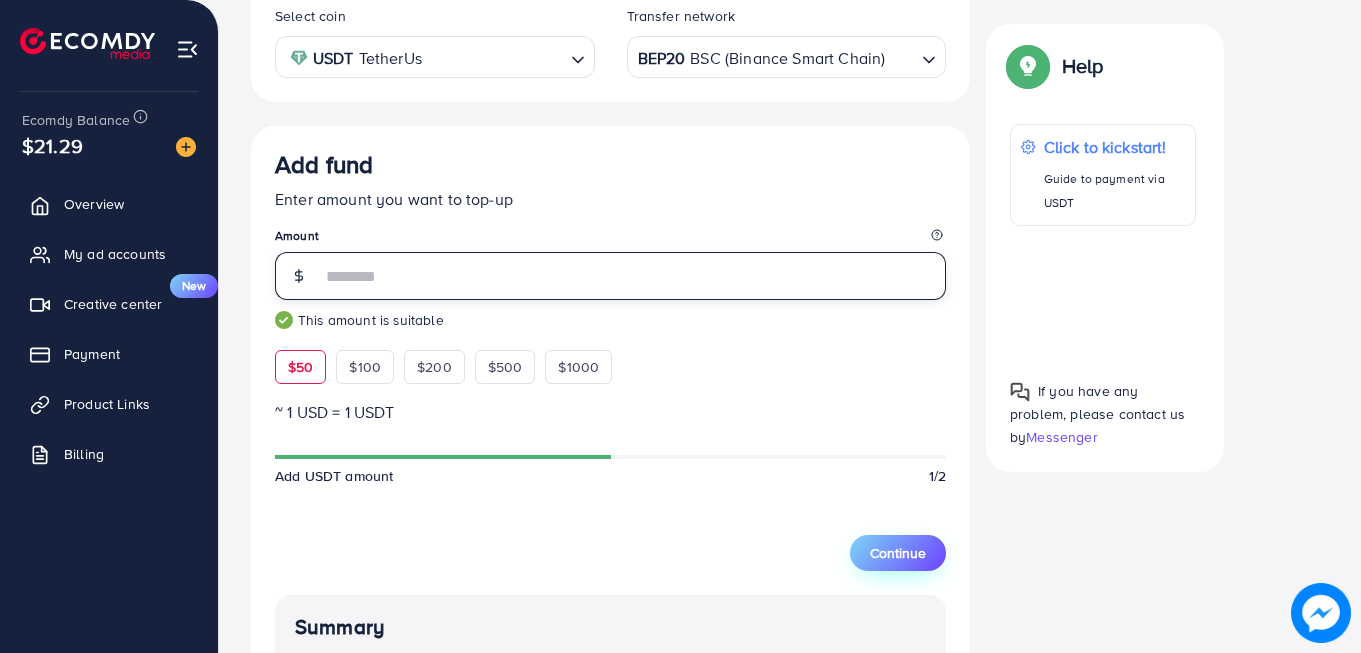 type on "**" 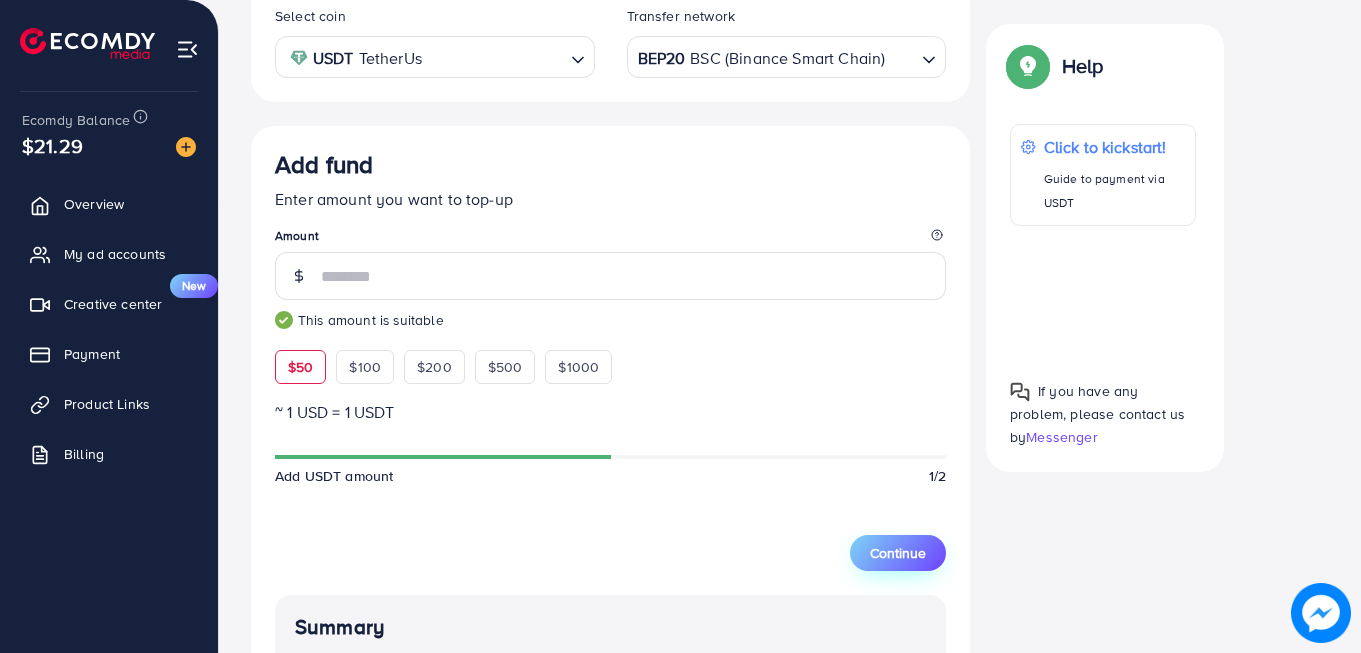 click on "Continue" at bounding box center (898, 553) 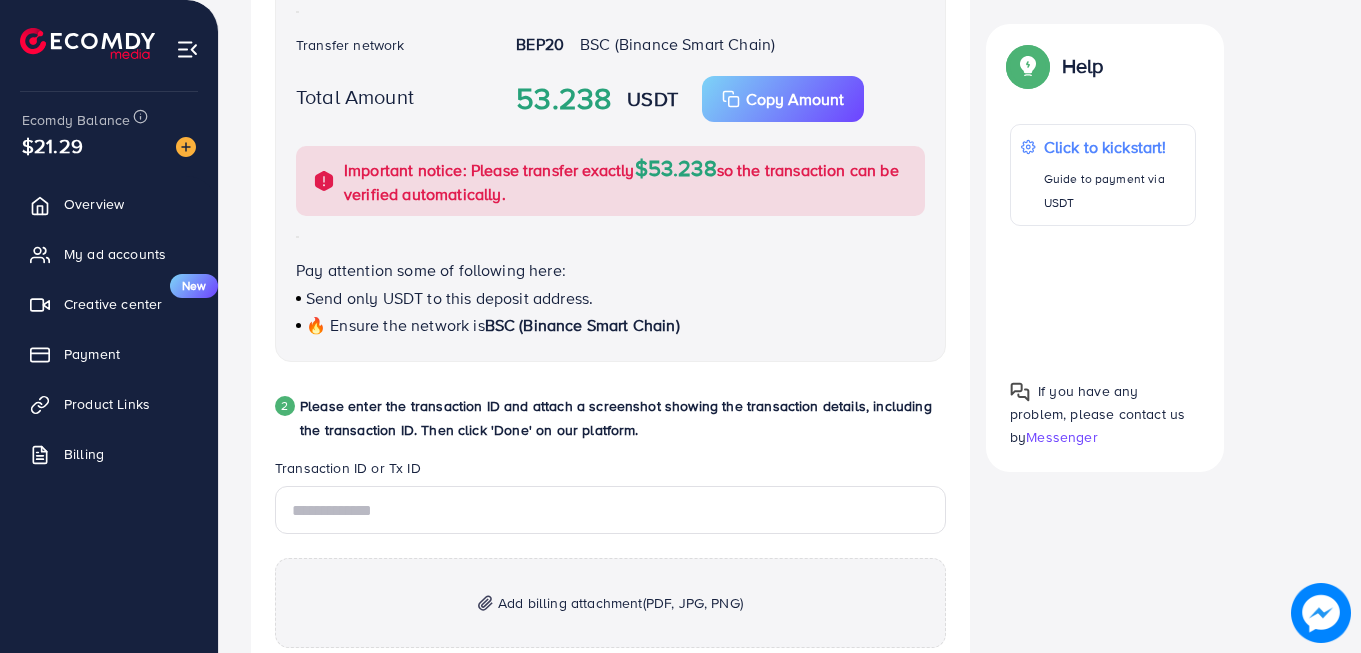 scroll, scrollTop: 900, scrollLeft: 0, axis: vertical 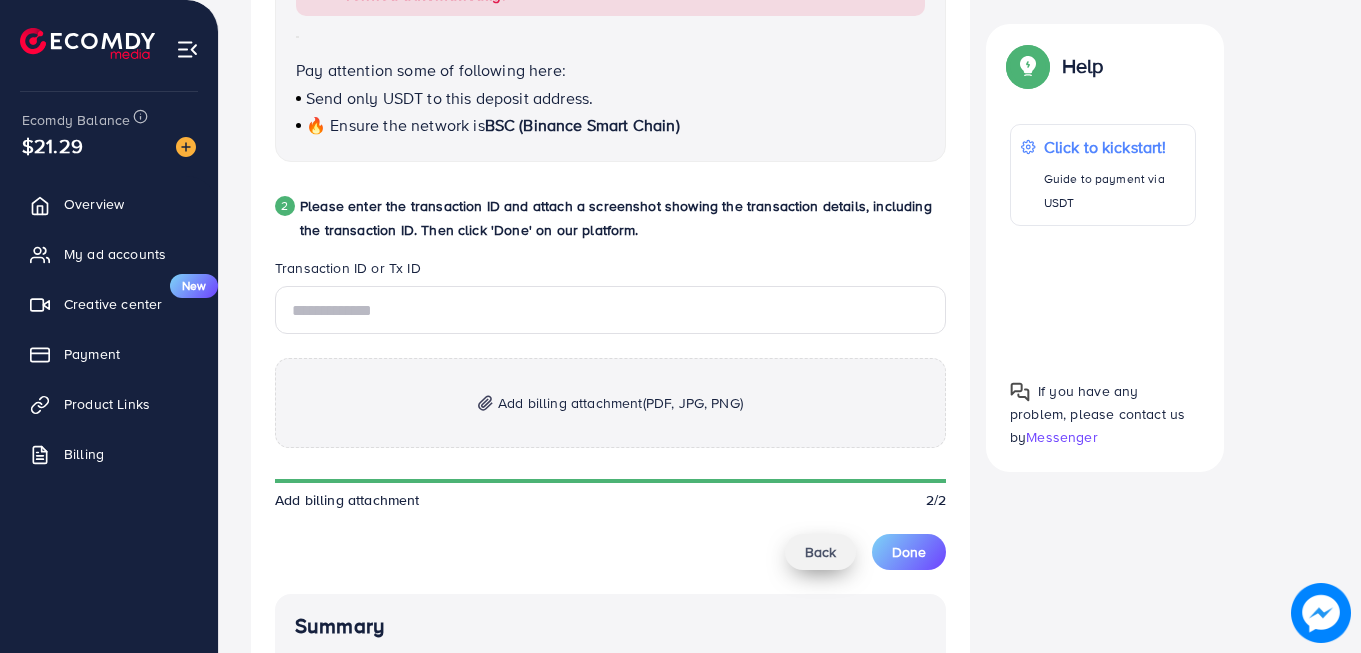 click on "Back" at bounding box center [820, 552] 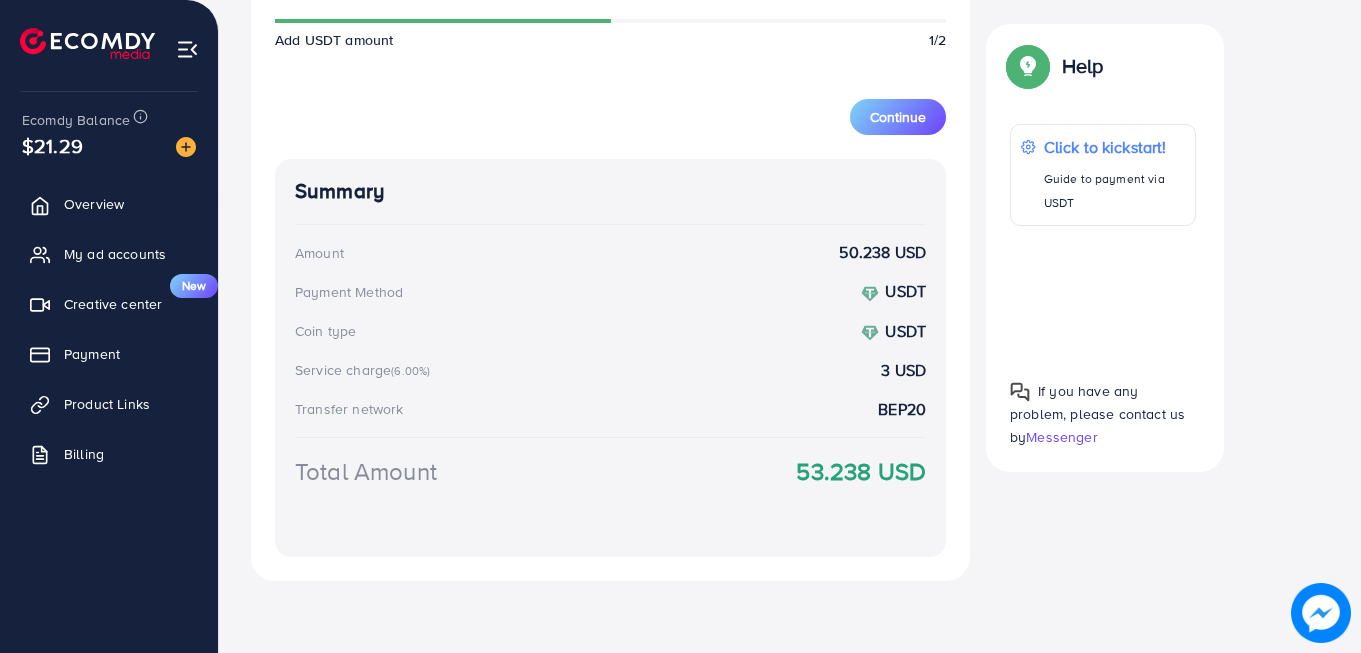 scroll, scrollTop: 350, scrollLeft: 0, axis: vertical 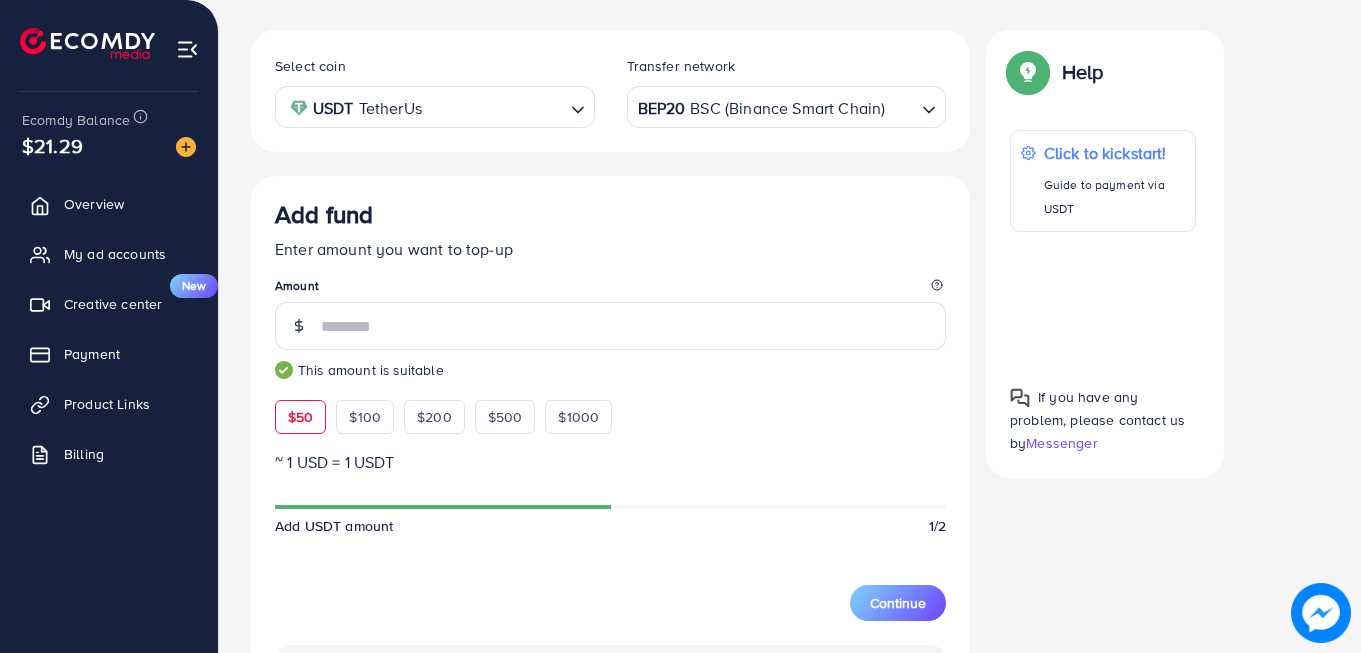 click on "Add fund  Enter amount you want to top-up Amount **  This amount is suitable  $50 $100 $200 $500 $1000  ~ 1 USD = 1 USDT   Add USDT amount  1/2 5% 10% 15% 20%  Continue   Summary   Amount   50.238 USD   Payment Method  USDT  Coin type  USDT  Service charge   (6.00%)  3 USD  Transfer network  BEP20  Total Amount   53.238 USD" at bounding box center (610, 621) 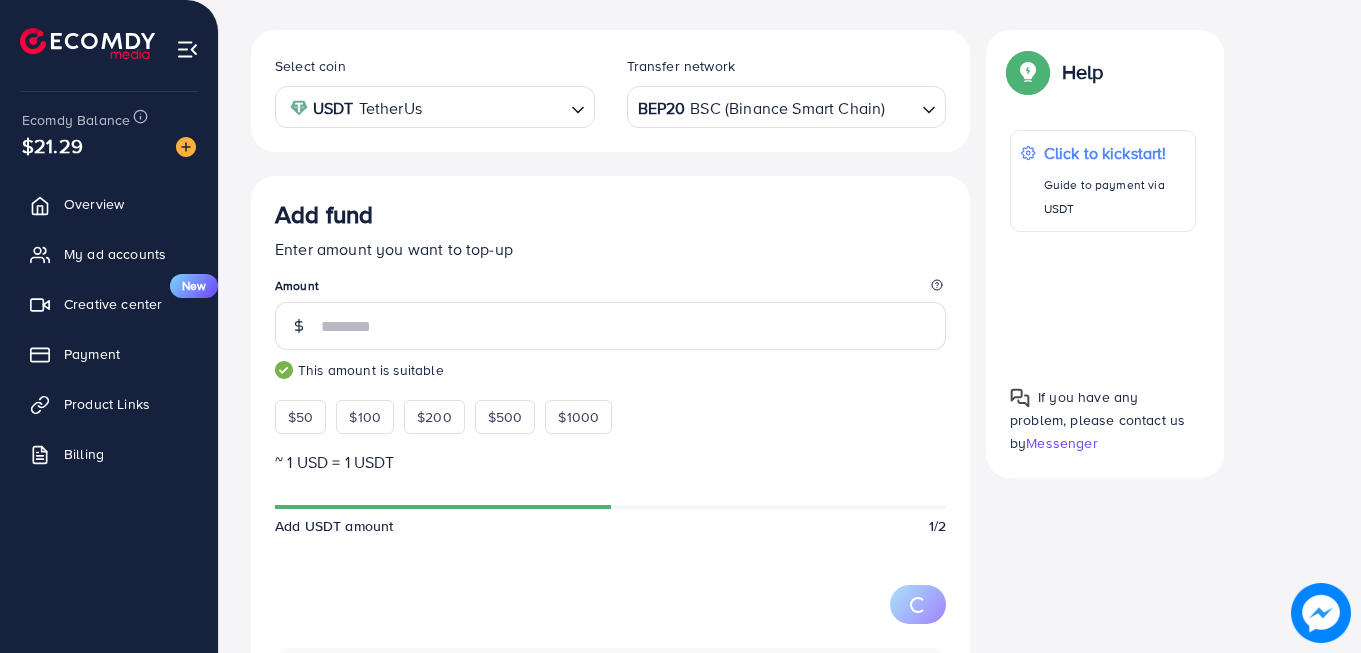 type on "**" 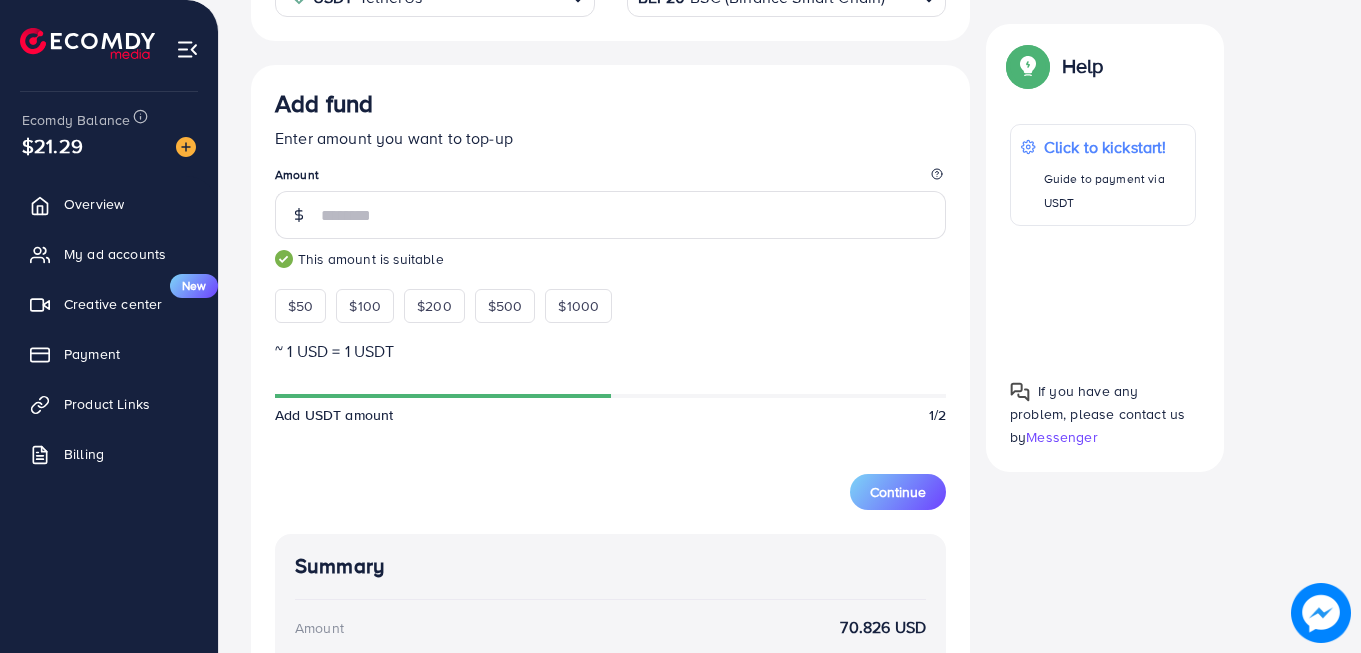 scroll, scrollTop: 436, scrollLeft: 0, axis: vertical 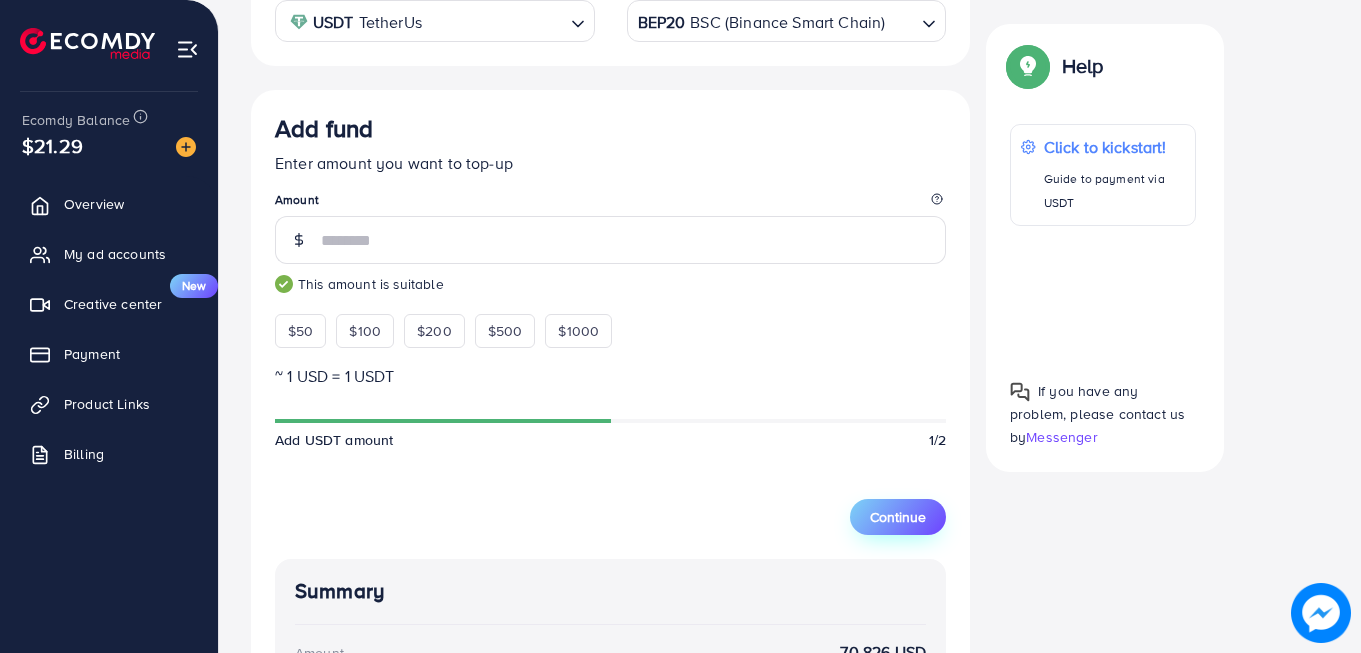 click on "Continue" at bounding box center (898, 517) 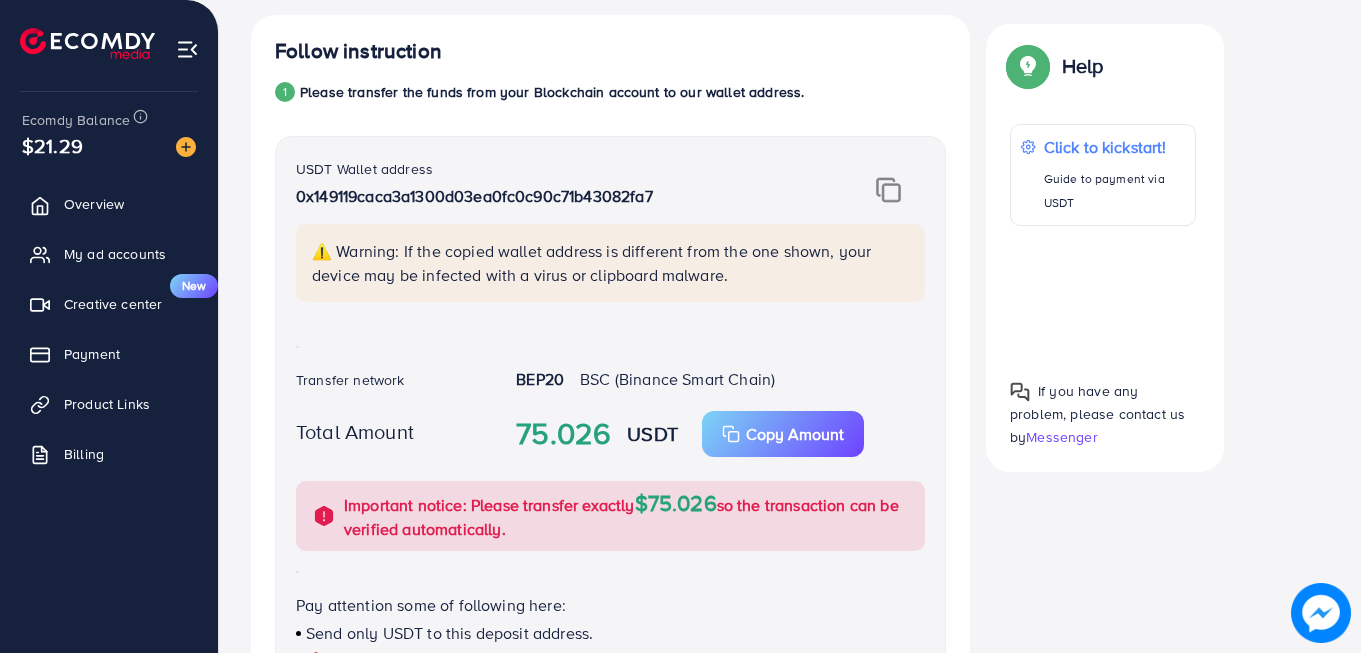 scroll, scrollTop: 236, scrollLeft: 0, axis: vertical 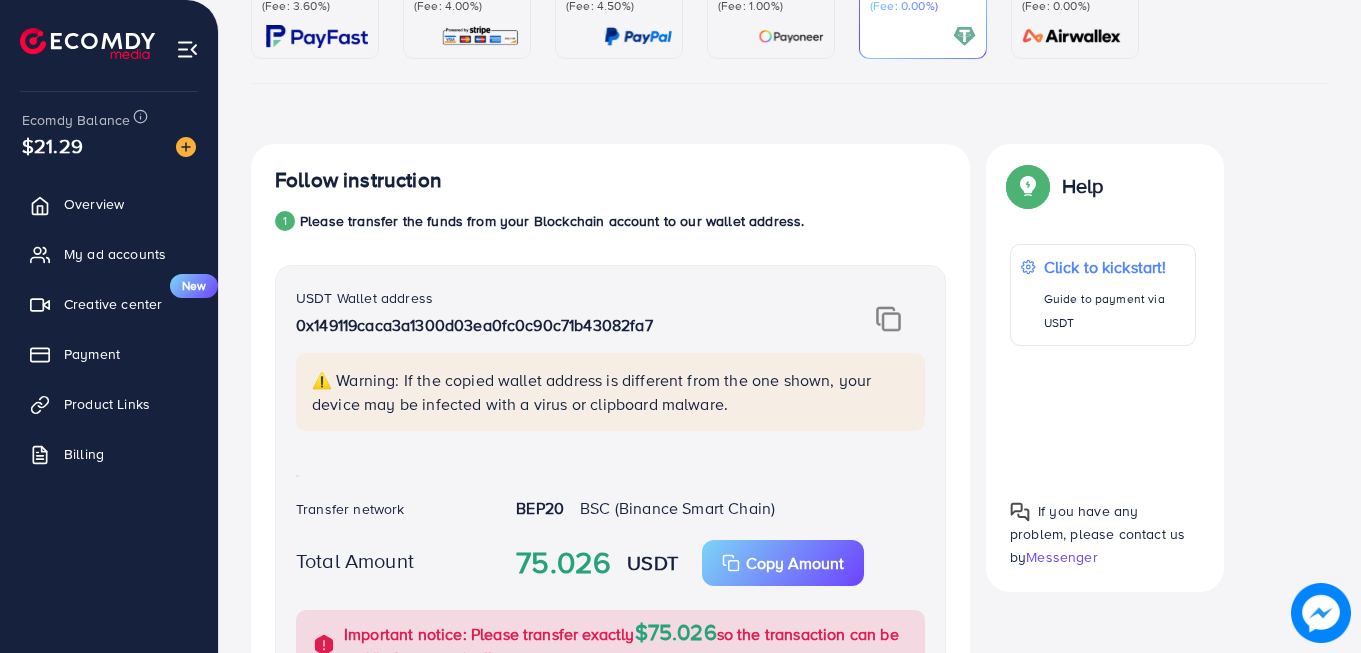 click at bounding box center [888, 319] 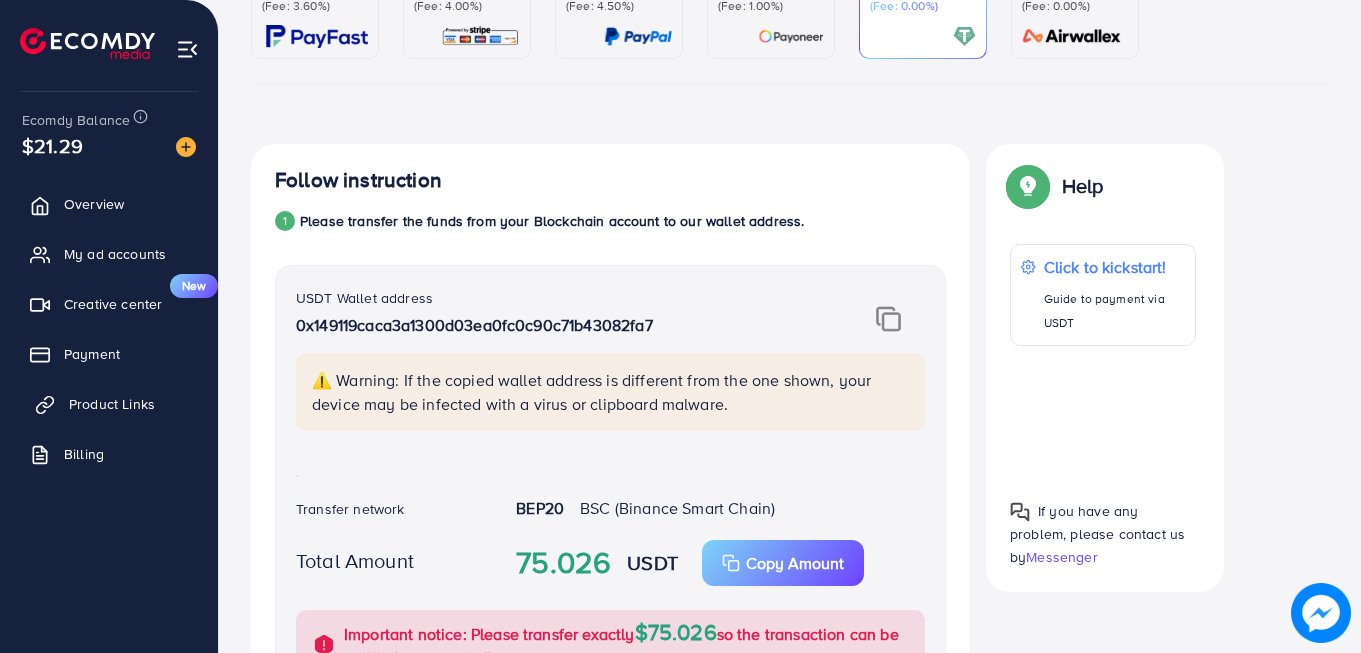 click on "Product Links" at bounding box center [112, 404] 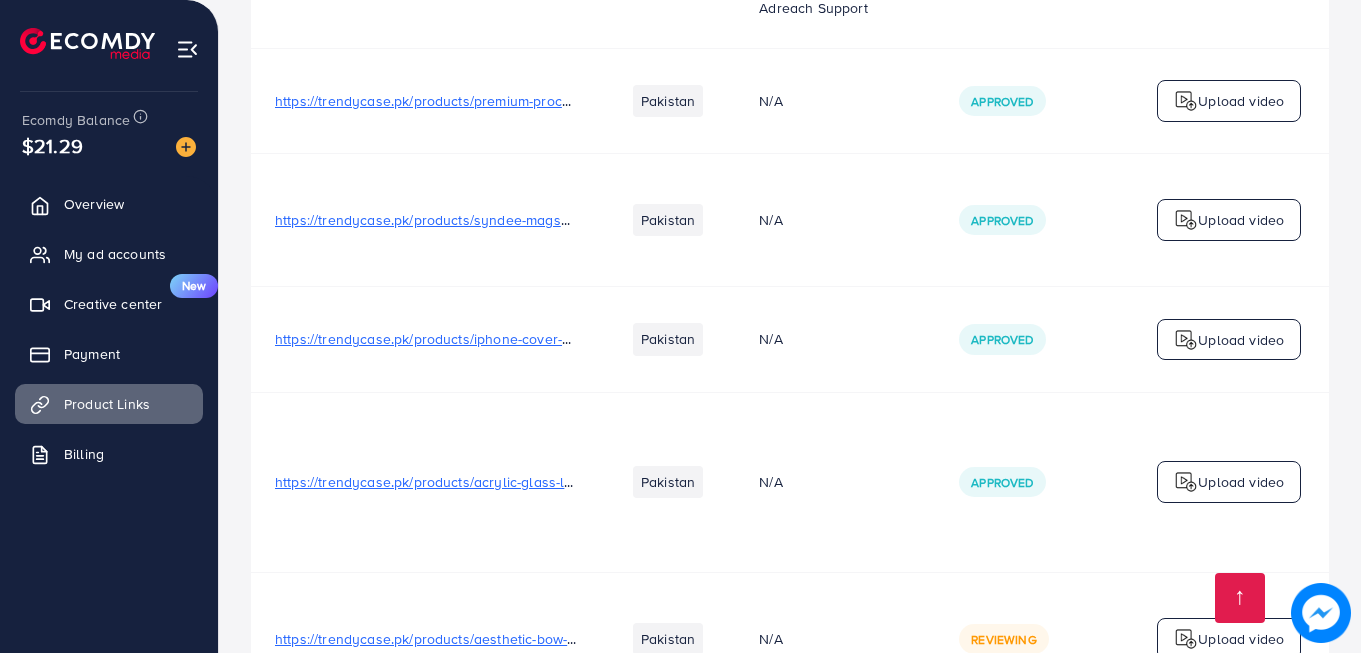 scroll, scrollTop: 839, scrollLeft: 0, axis: vertical 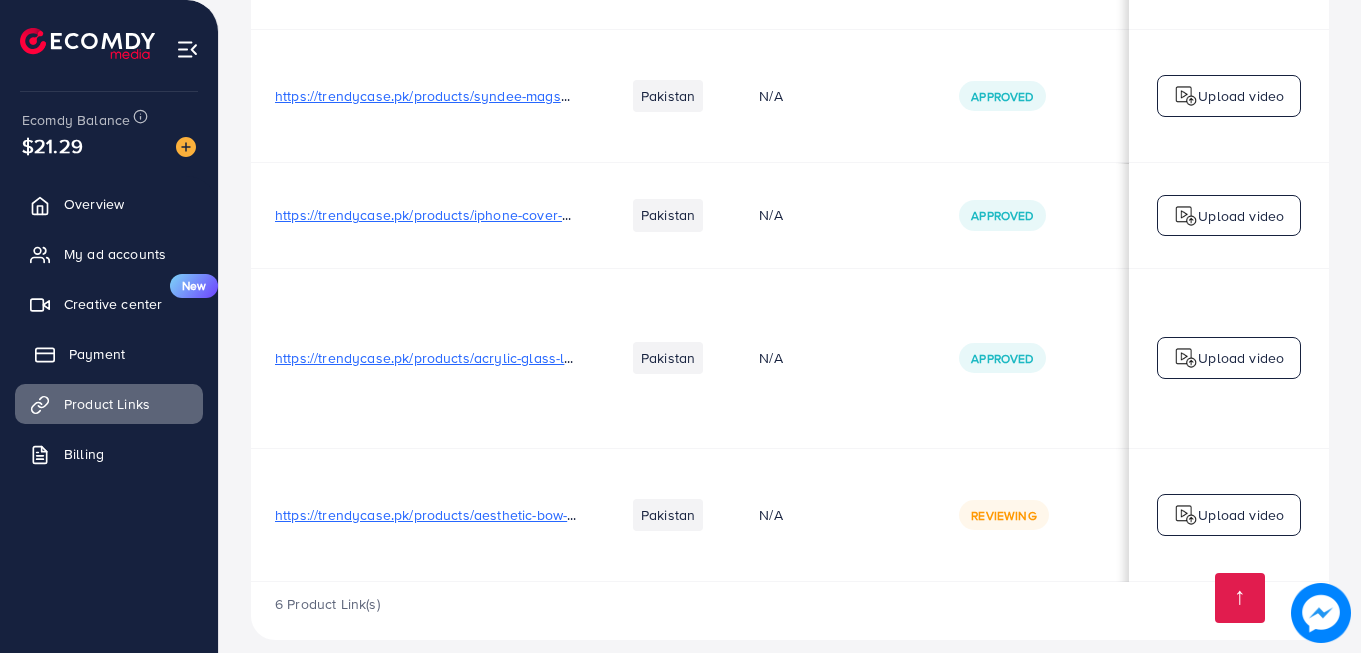 click on "Payment" at bounding box center [97, 354] 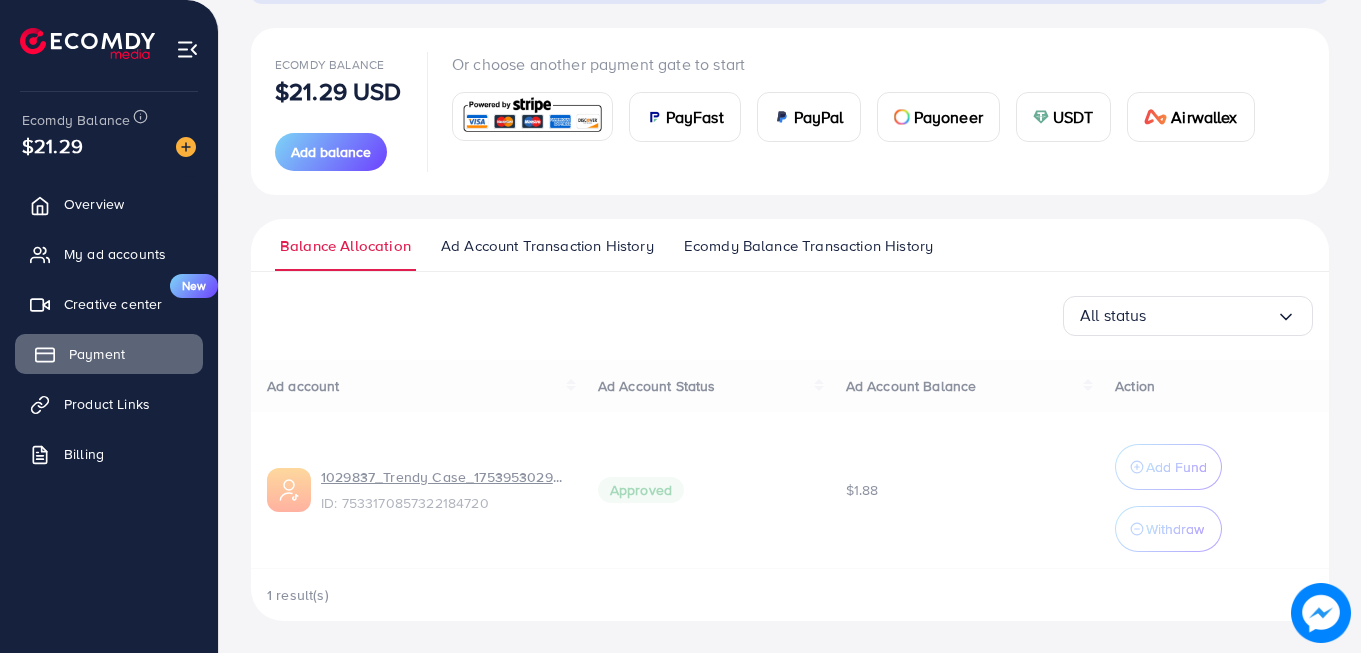 scroll, scrollTop: 0, scrollLeft: 0, axis: both 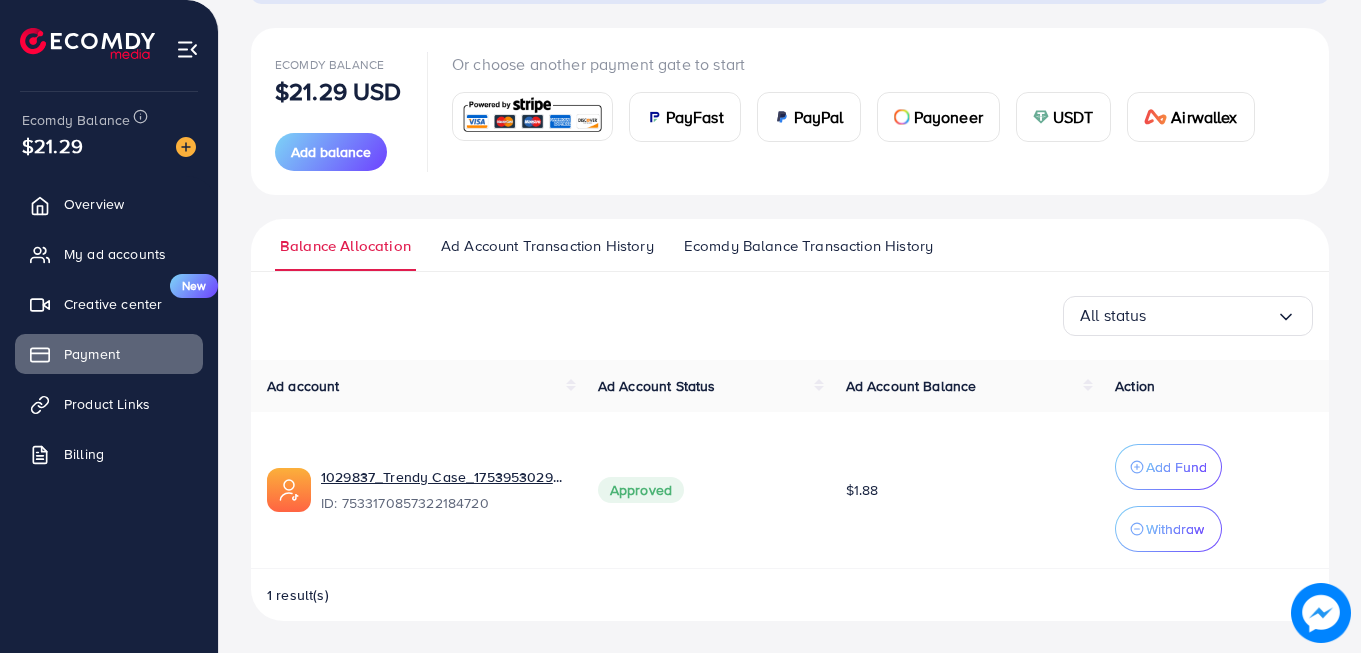 click on "USDT" at bounding box center [1073, 117] 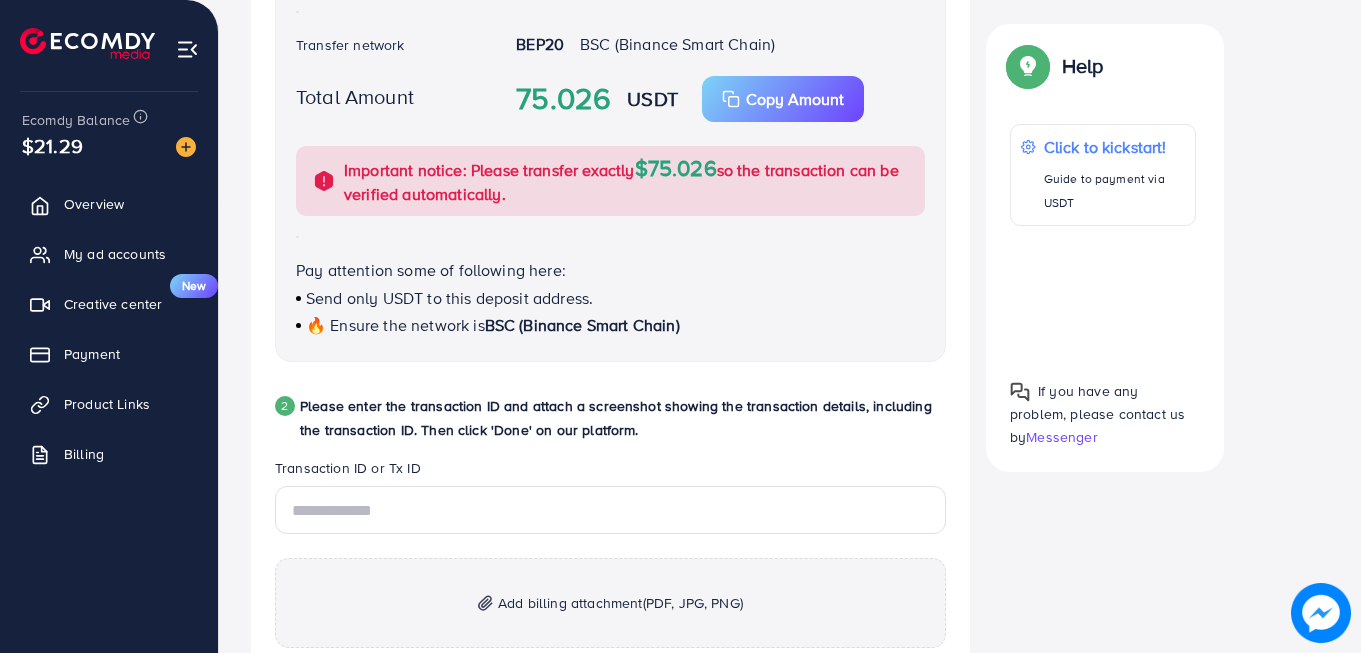 scroll, scrollTop: 1100, scrollLeft: 0, axis: vertical 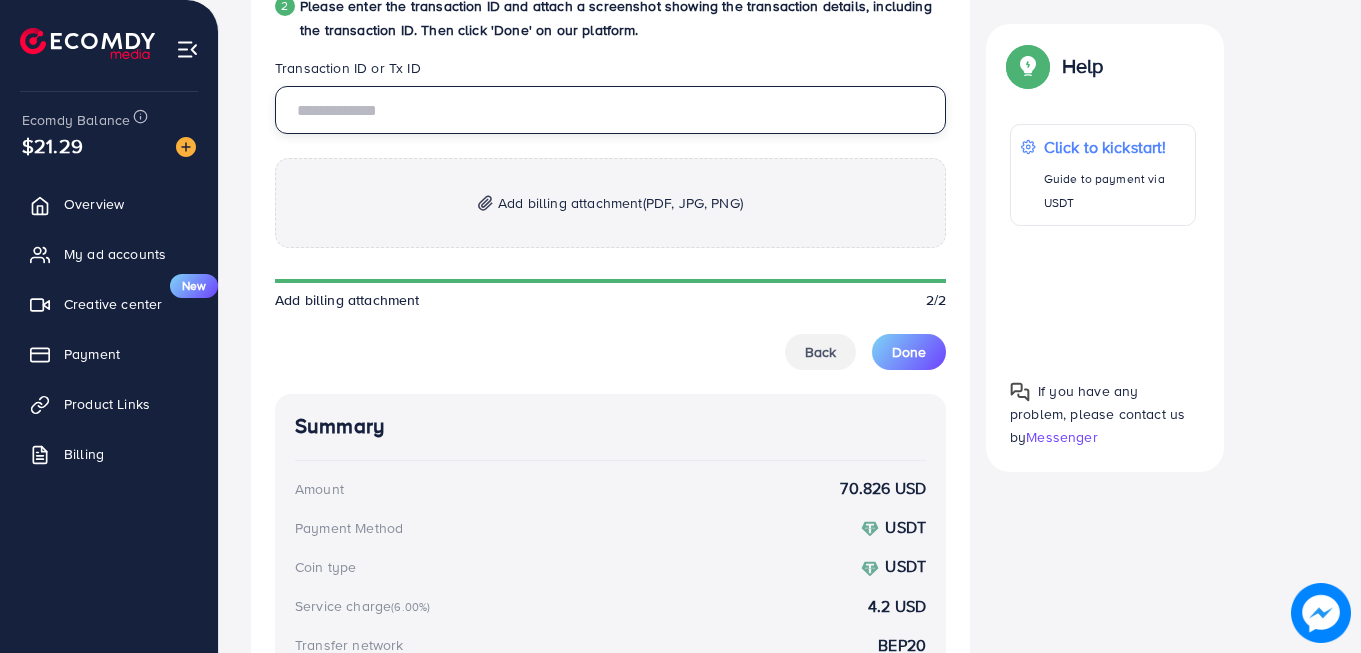 click at bounding box center [610, 110] 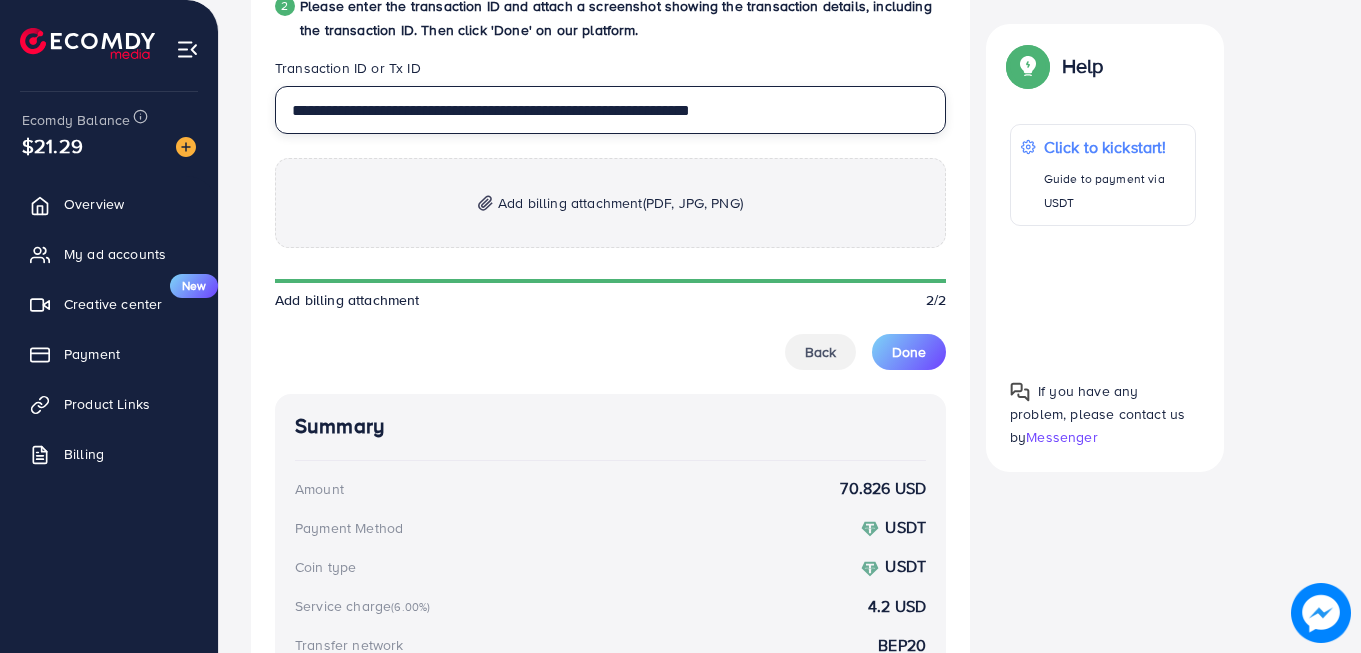 type on "**********" 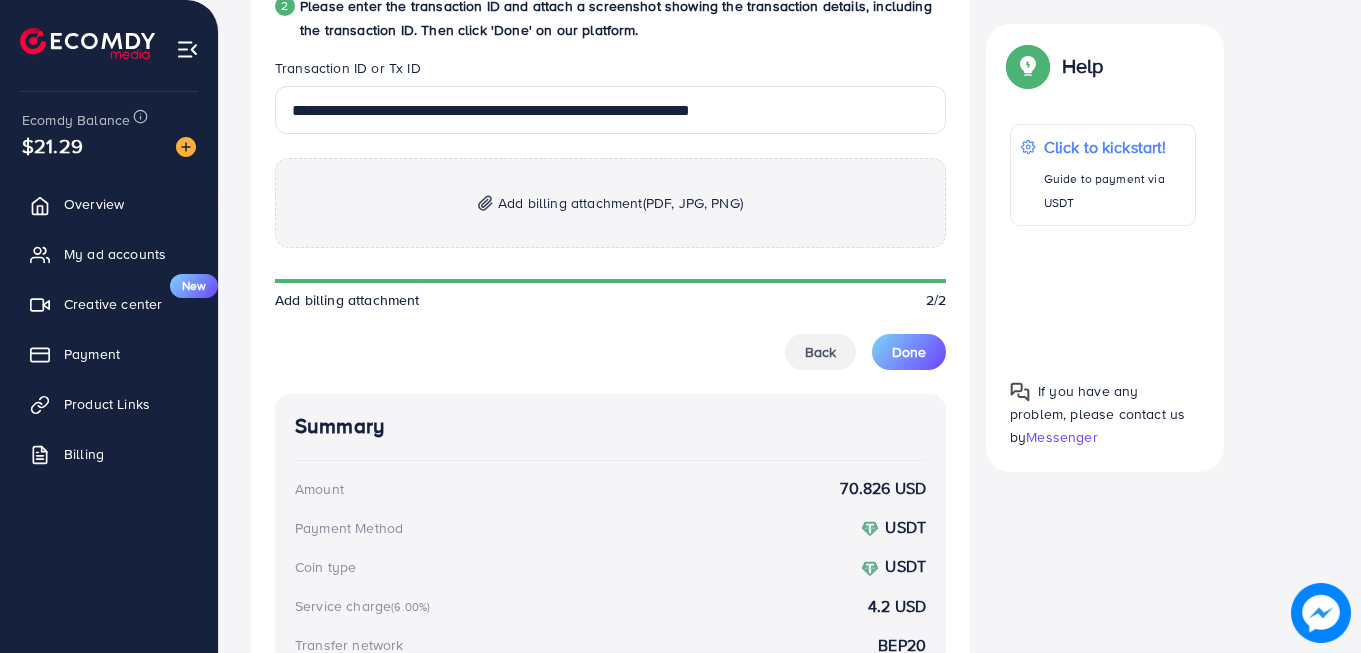 click on "Transaction ID or Tx ID" at bounding box center [610, 72] 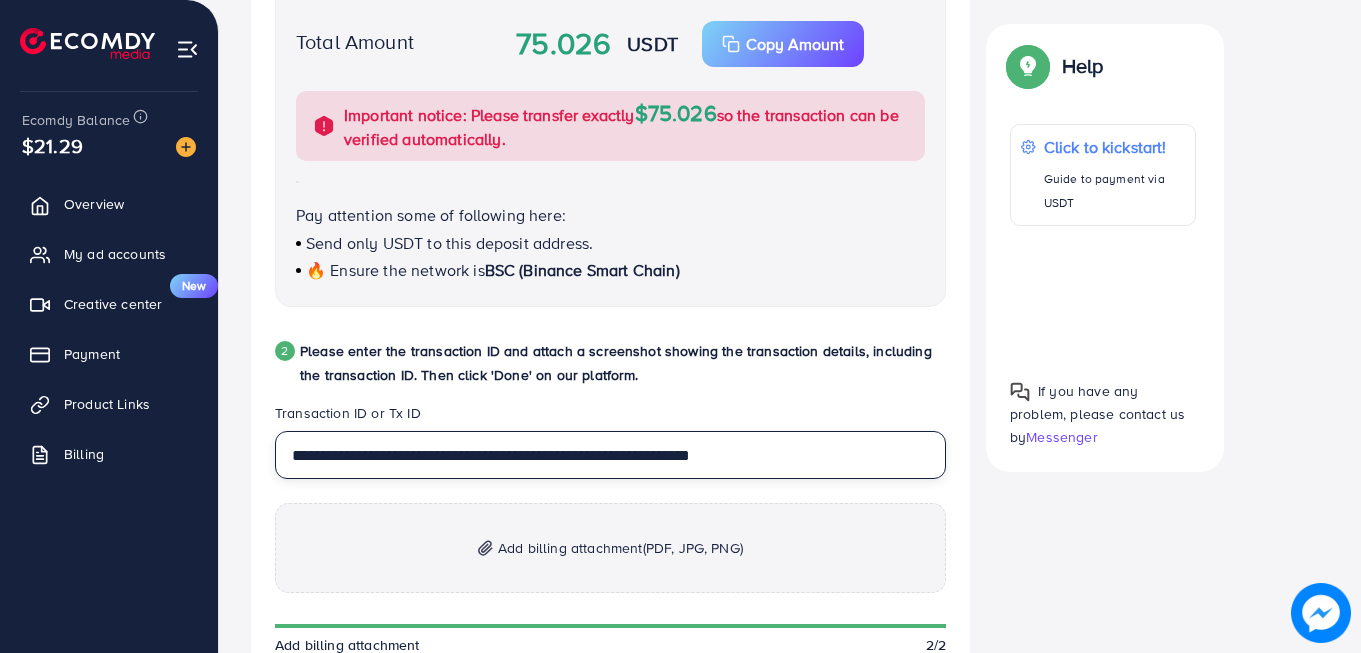 scroll, scrollTop: 736, scrollLeft: 0, axis: vertical 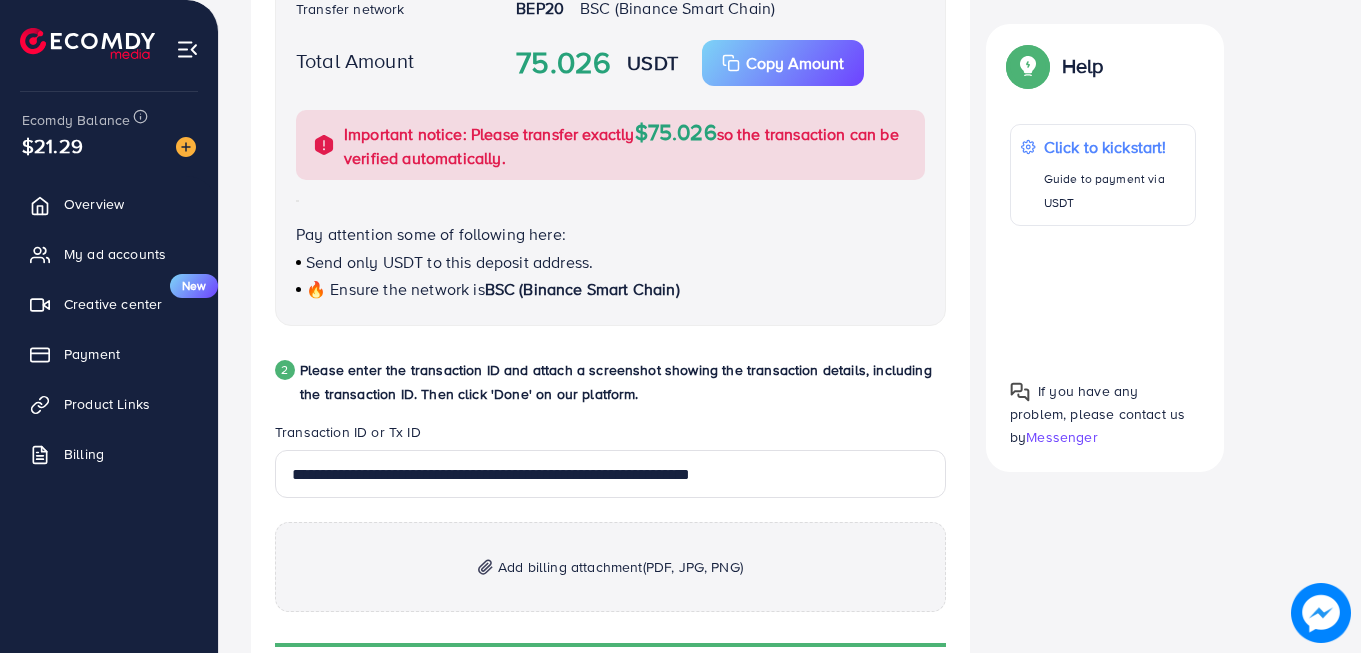 click on "Transaction ID or Tx ID" at bounding box center (610, 436) 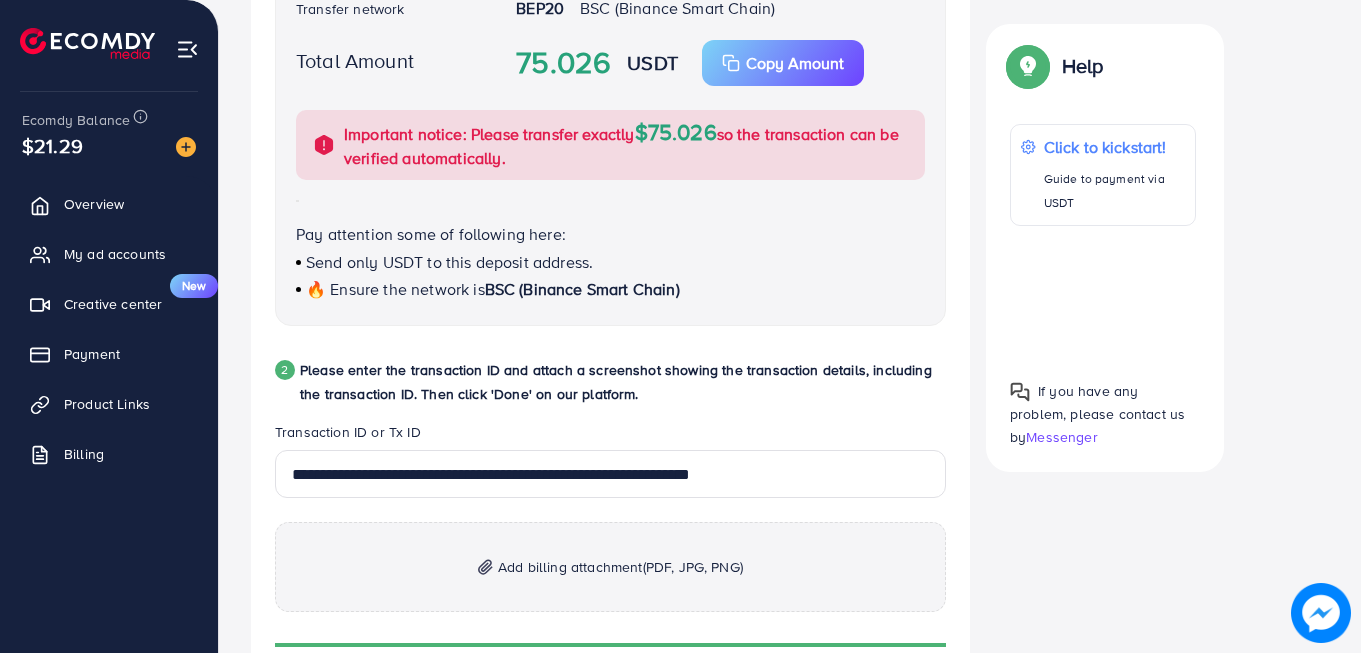 click on "Add billing attachment  (PDF, JPG, PNG)" at bounding box center [610, 567] 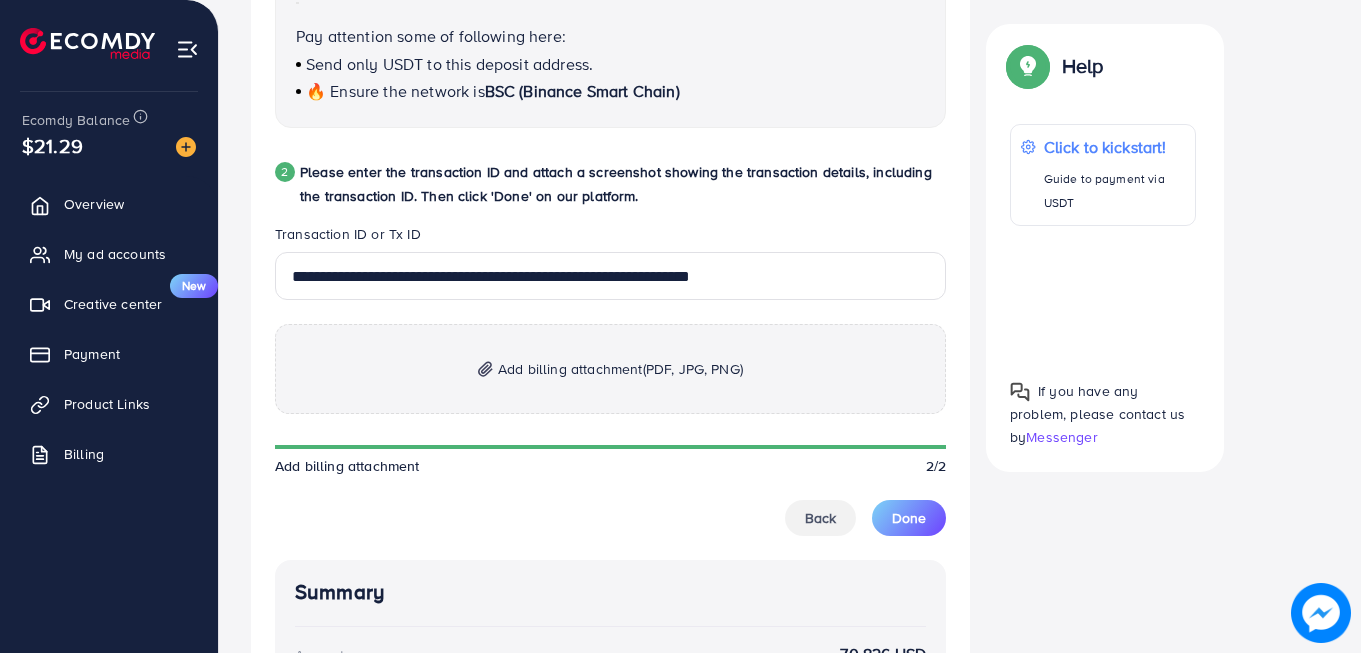 scroll, scrollTop: 936, scrollLeft: 0, axis: vertical 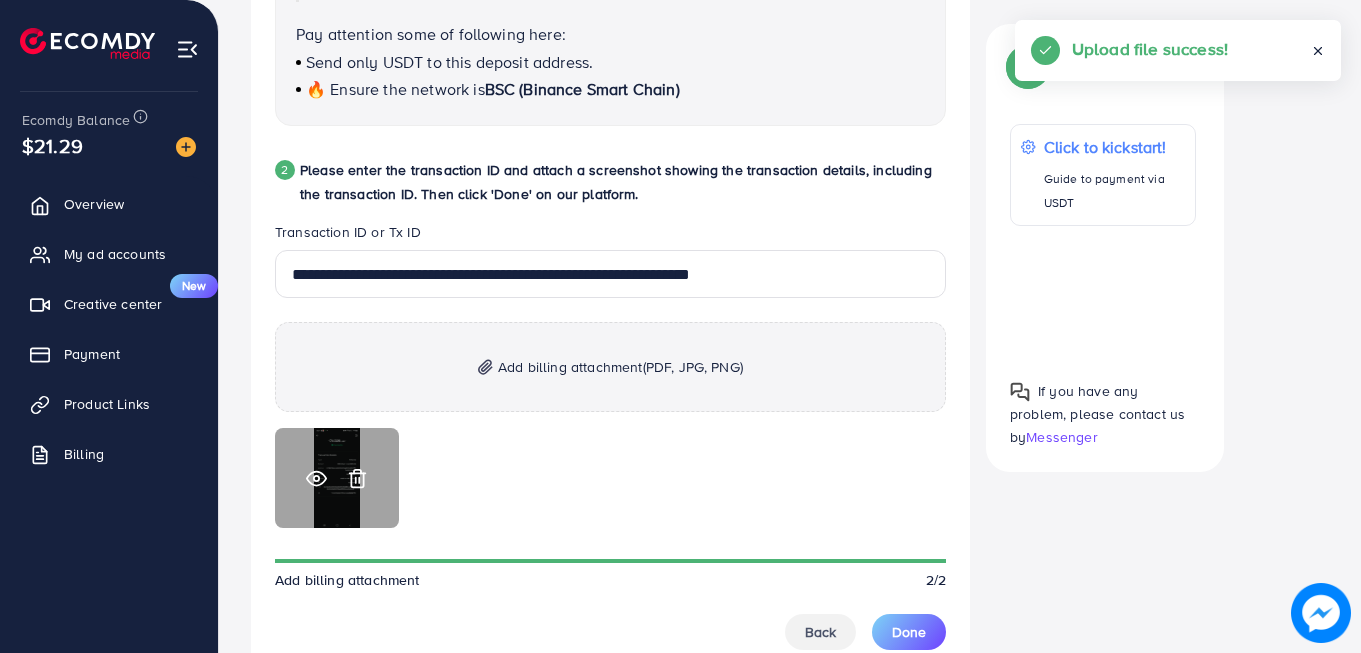 click 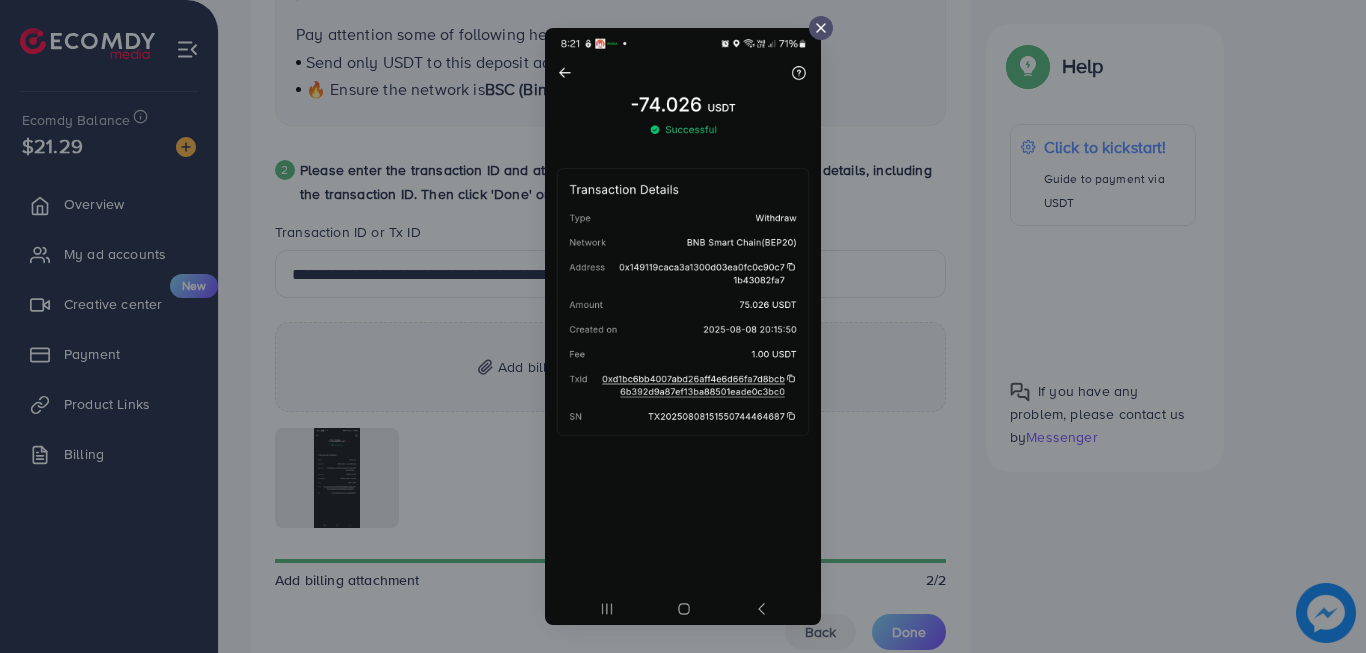 click 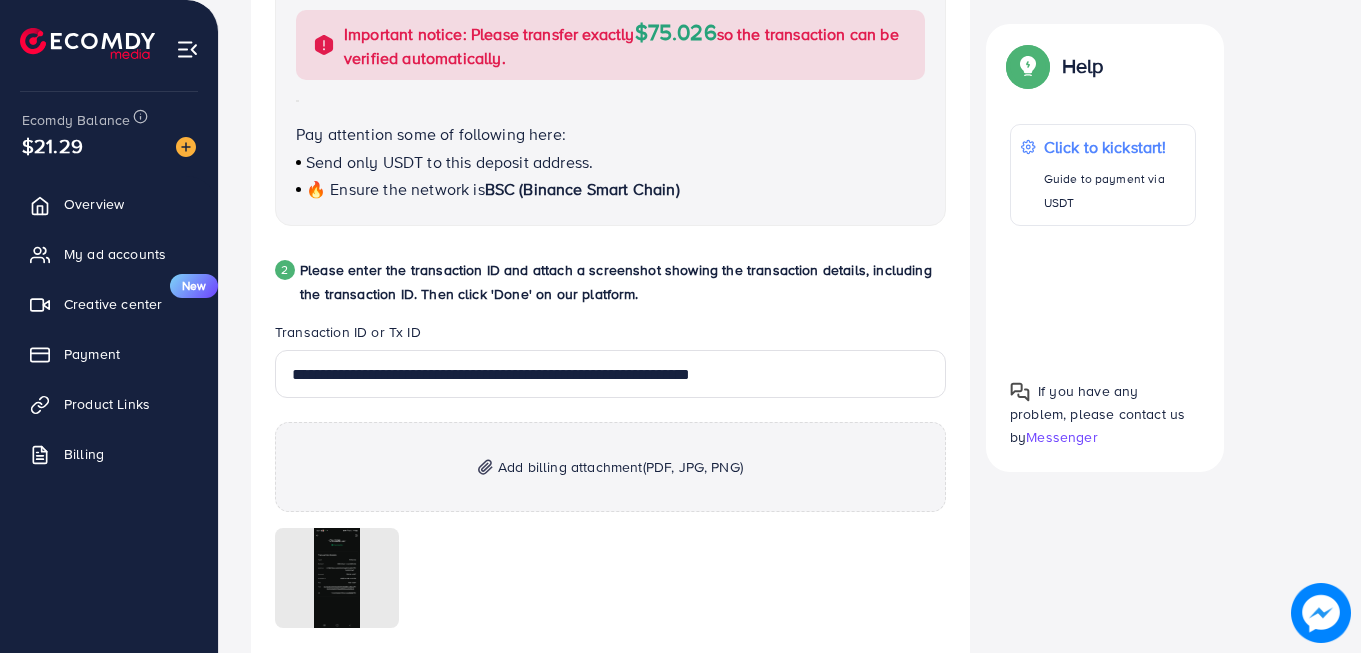 scroll, scrollTop: 1236, scrollLeft: 0, axis: vertical 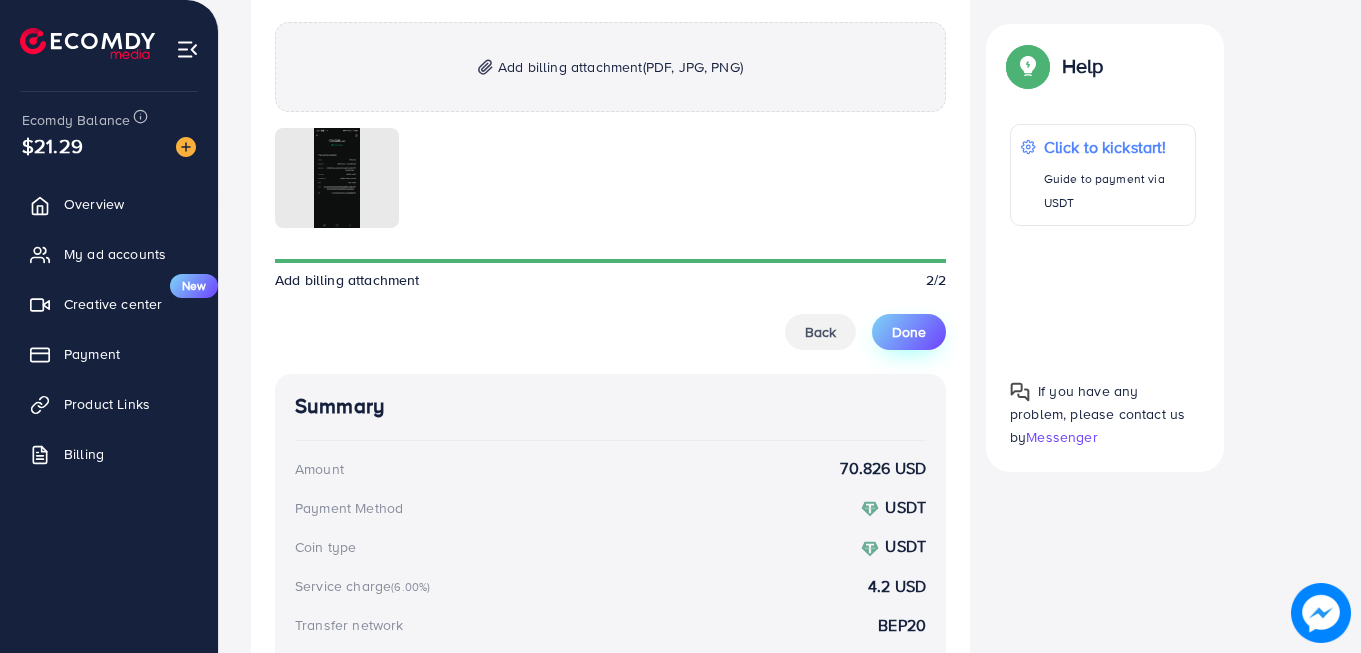 click on "Done" at bounding box center (909, 332) 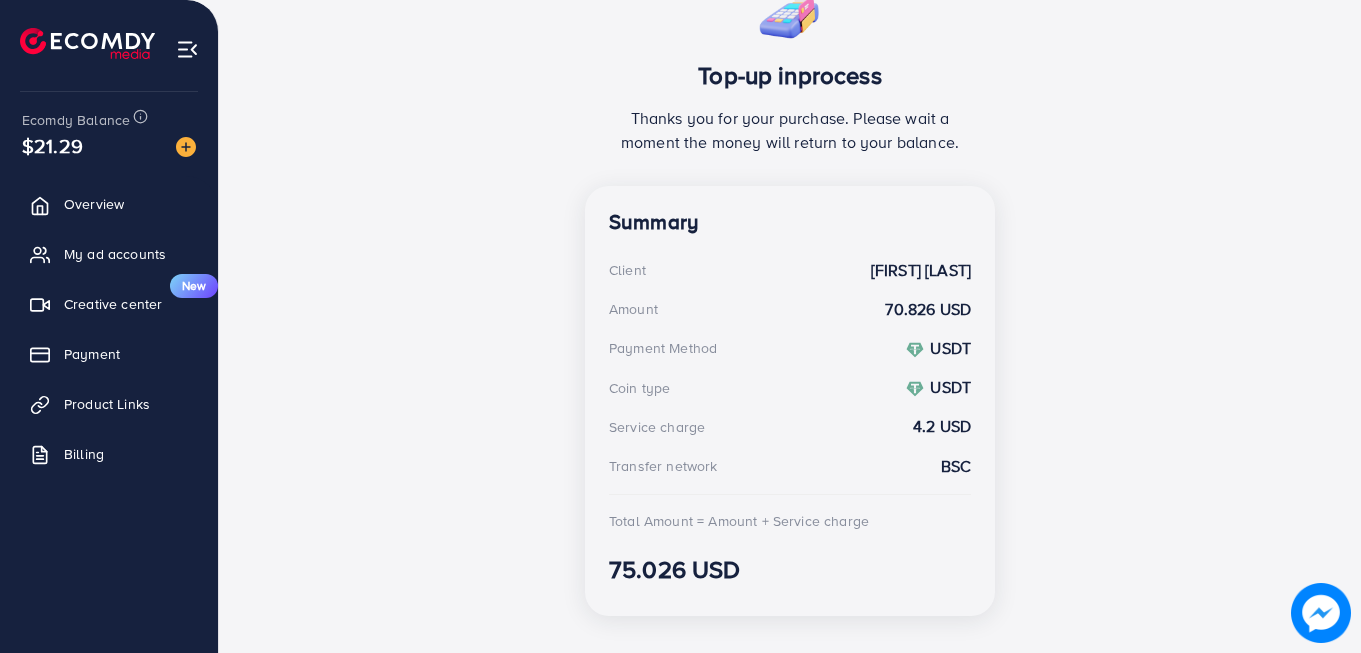 scroll, scrollTop: 436, scrollLeft: 0, axis: vertical 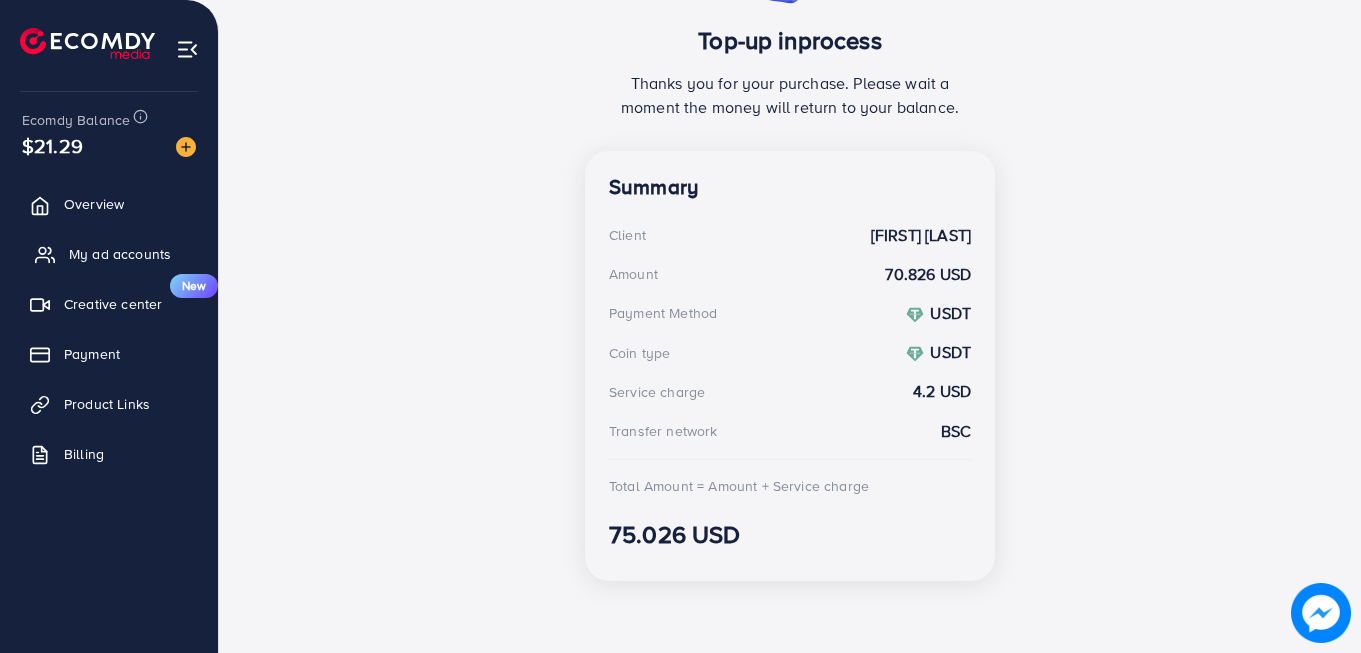 click on "My ad accounts" at bounding box center (120, 254) 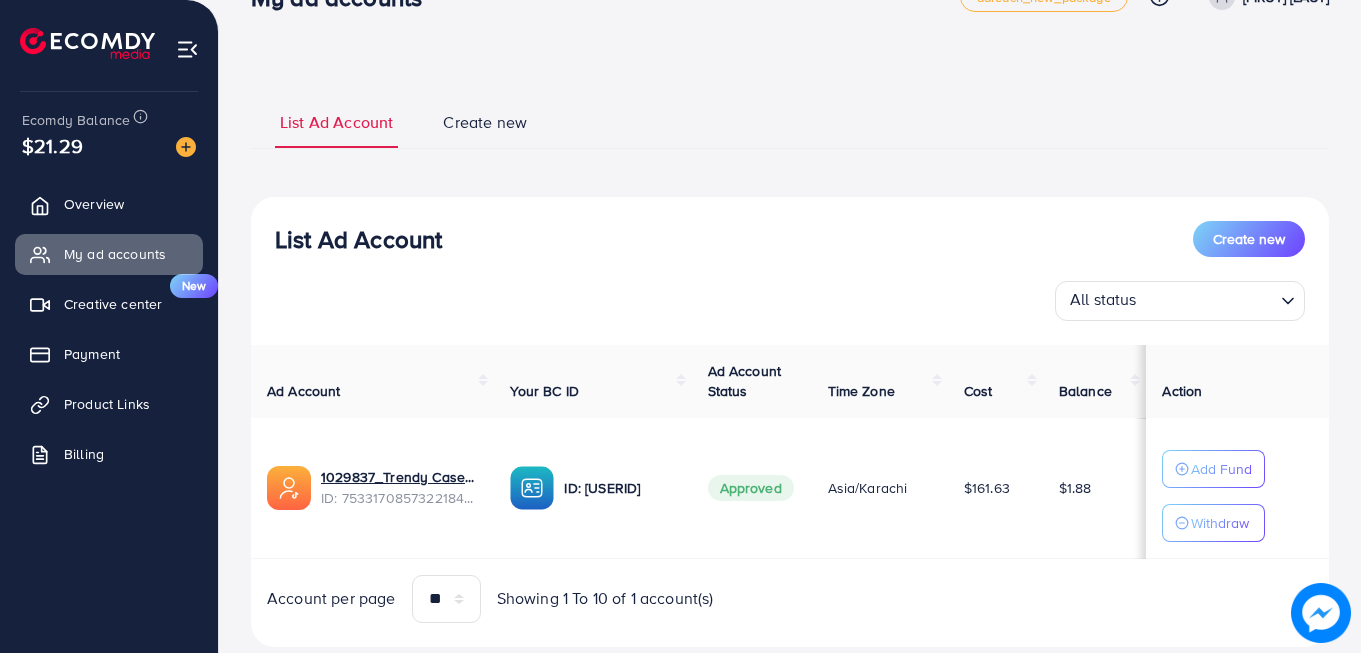 scroll, scrollTop: 103, scrollLeft: 0, axis: vertical 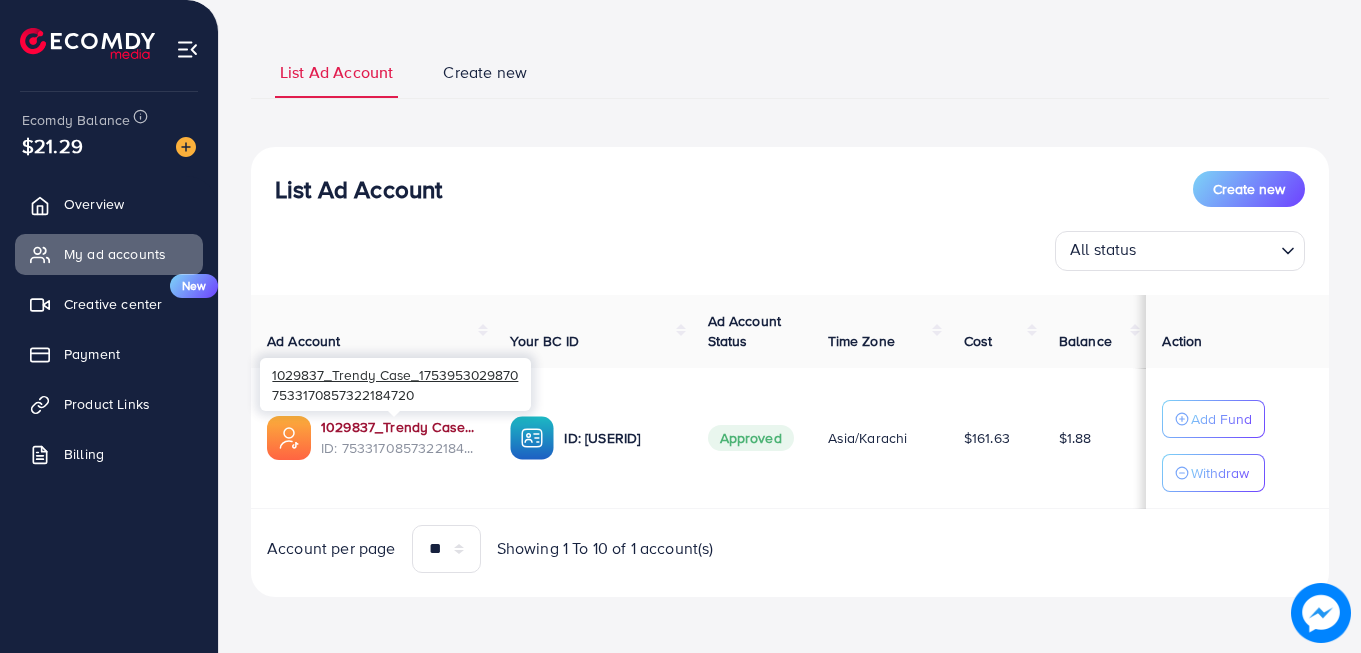 click on "1029837_Trendy Case_1753953029870" at bounding box center [399, 427] 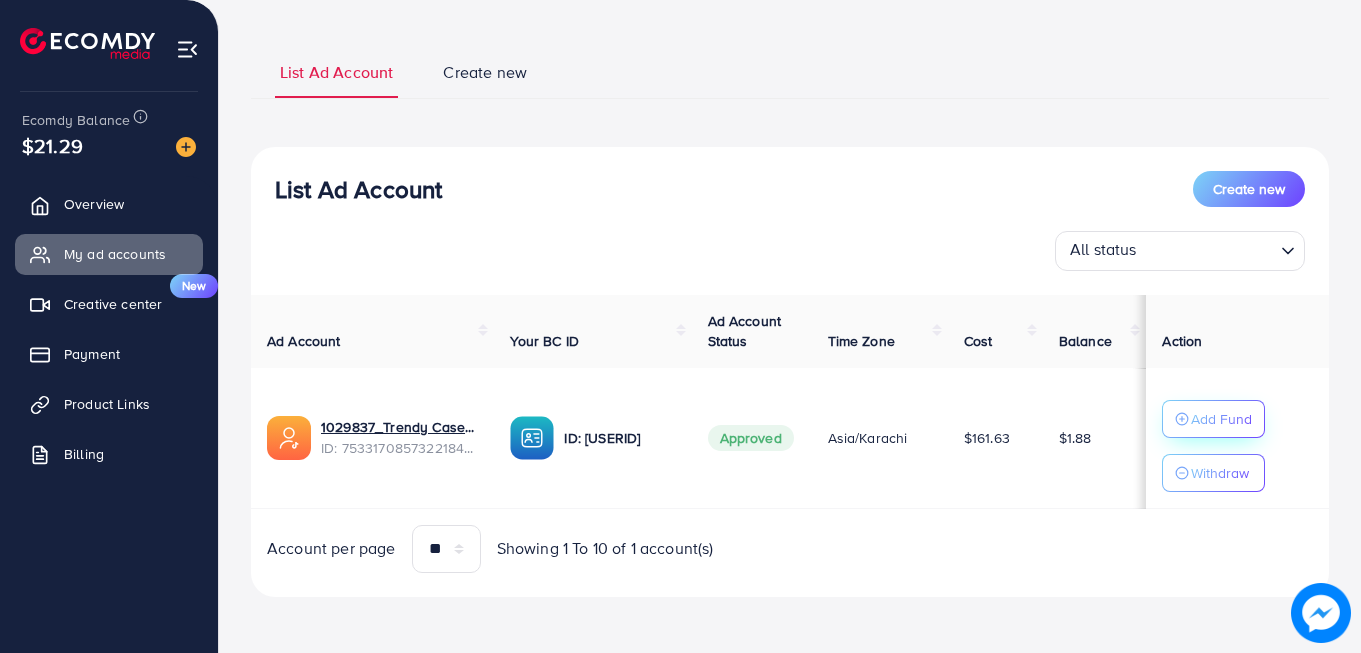 click on "Add Fund" at bounding box center (1221, 419) 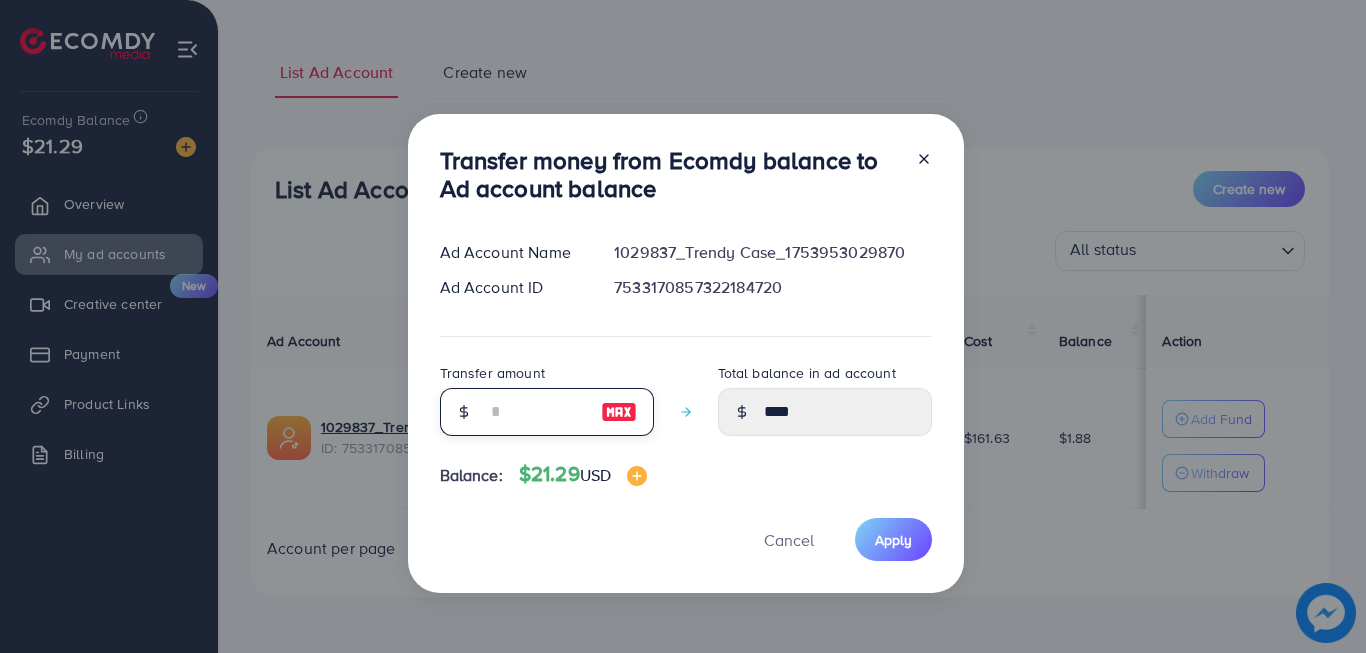 click at bounding box center [536, 412] 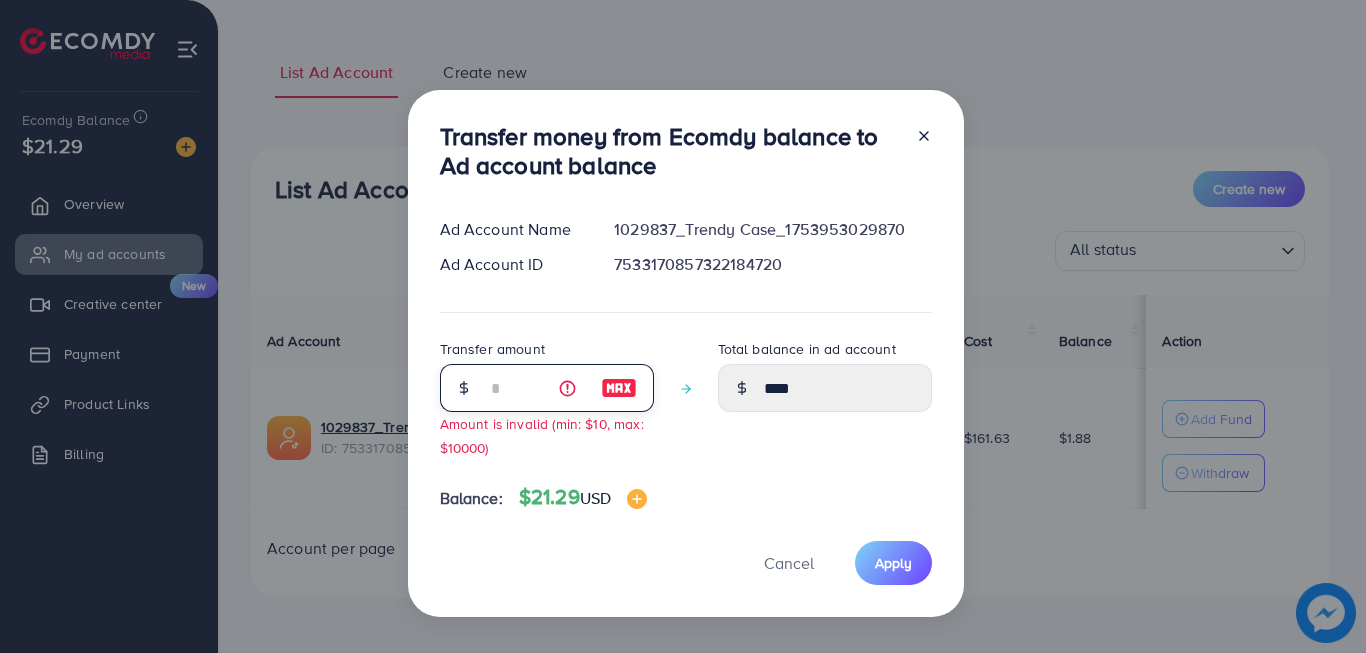 type on "**" 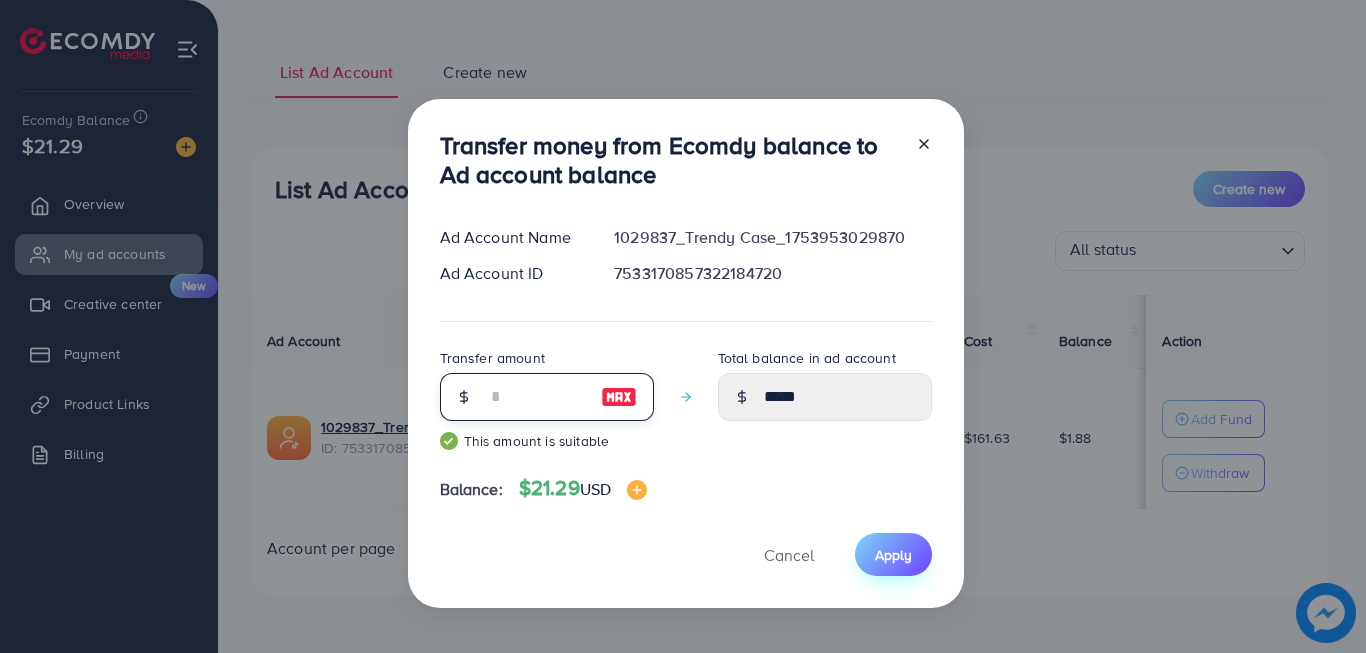 type on "**" 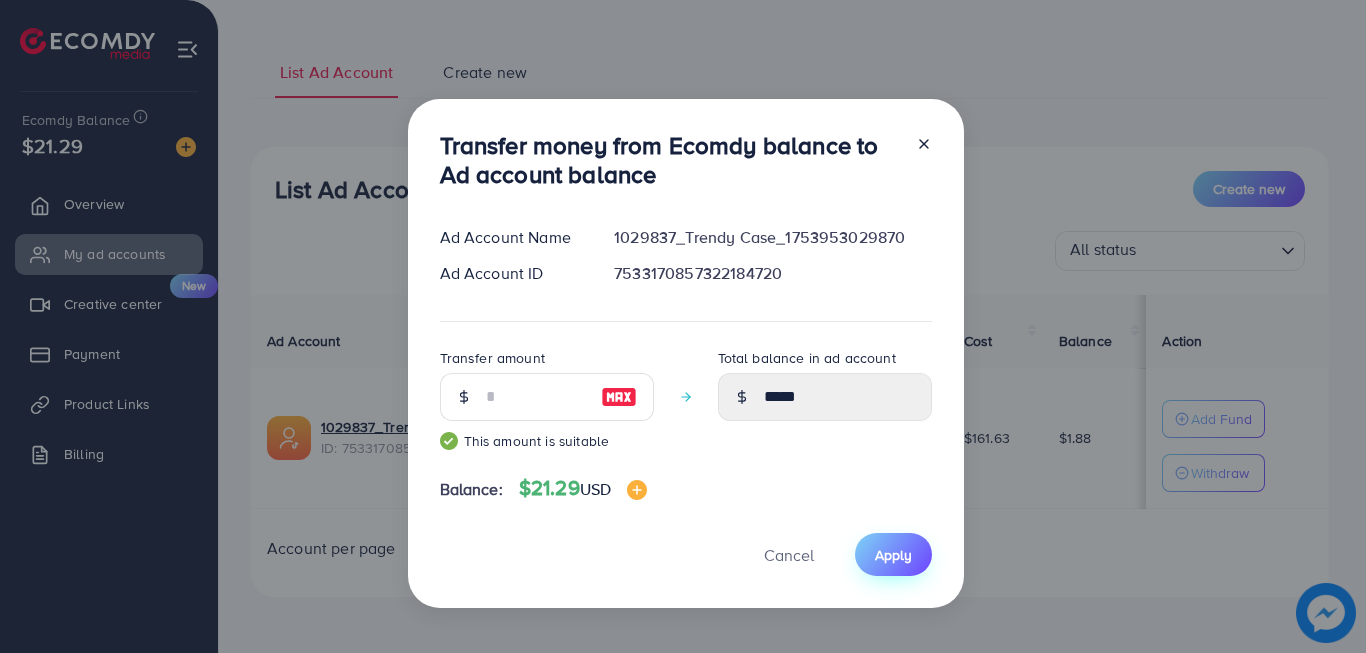 click on "Apply" at bounding box center [893, 555] 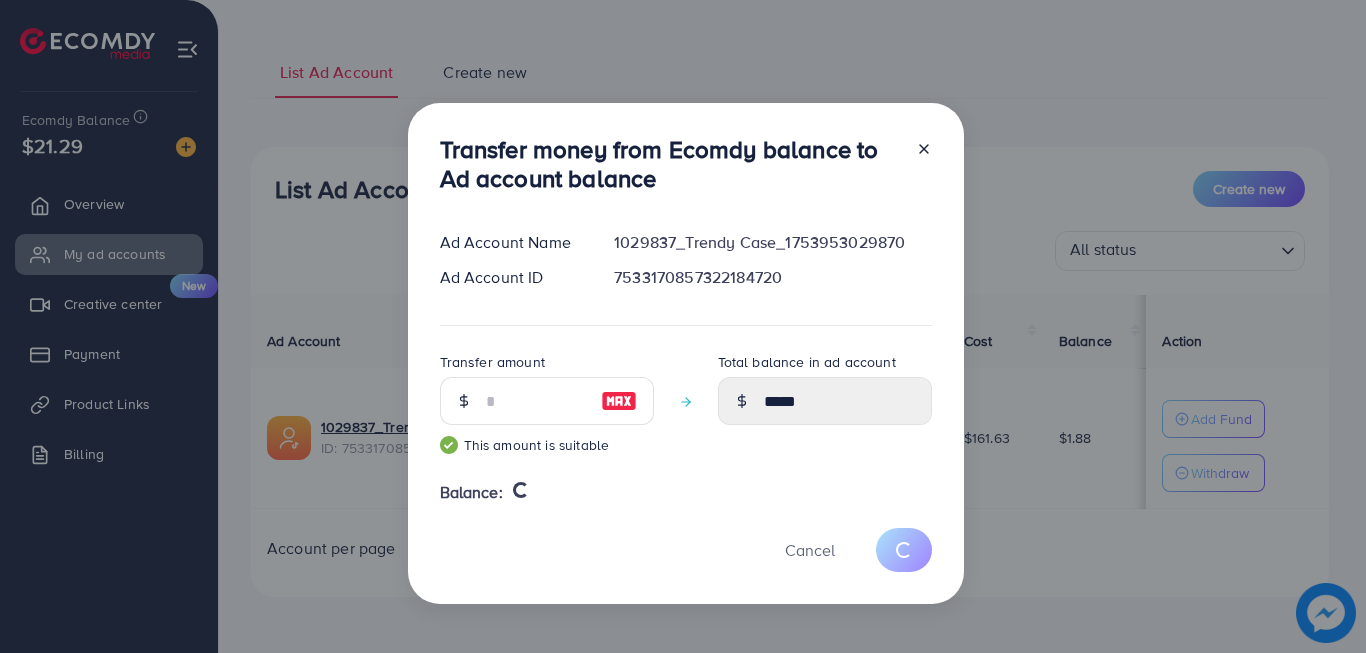 type 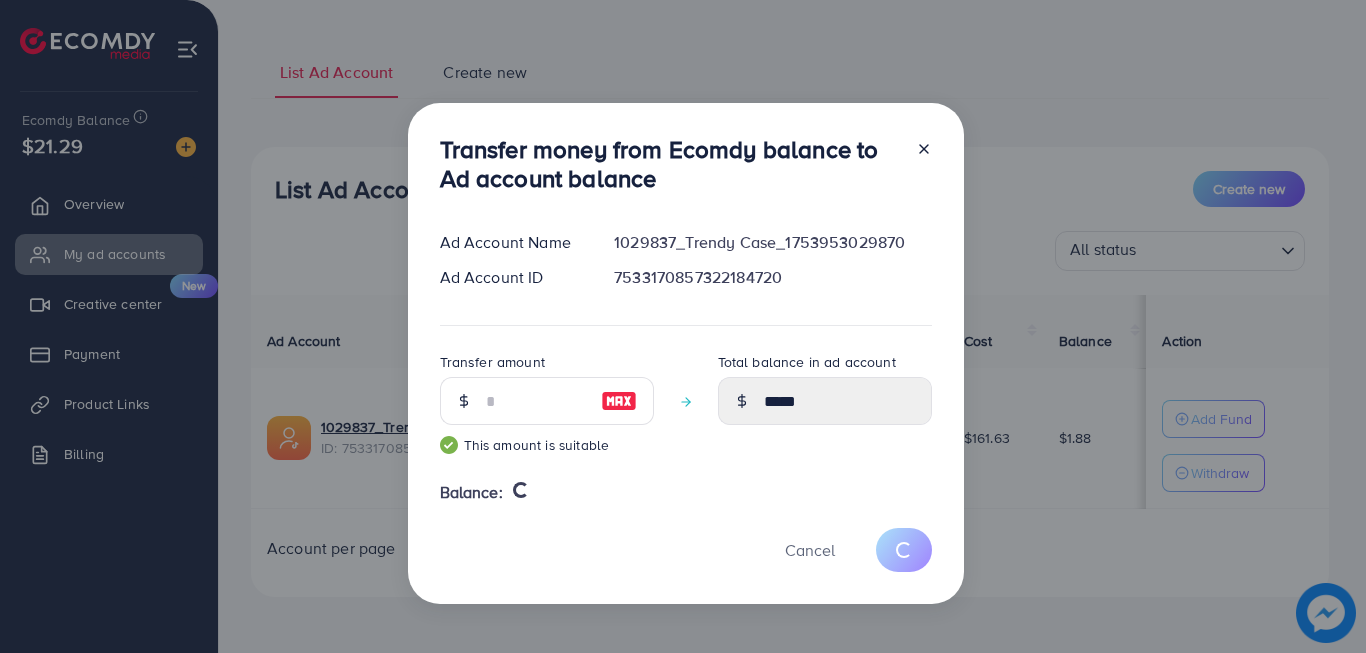 type on "****" 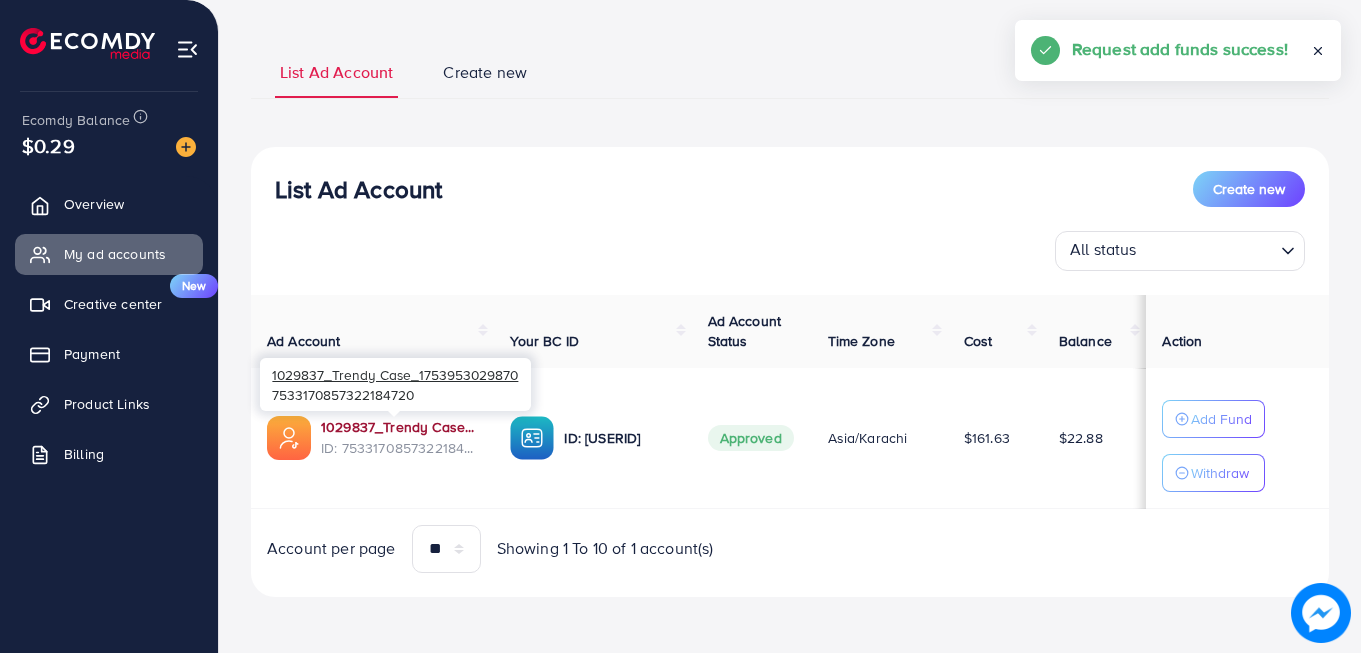click on "1029837_Trendy Case_1753953029870" at bounding box center (399, 427) 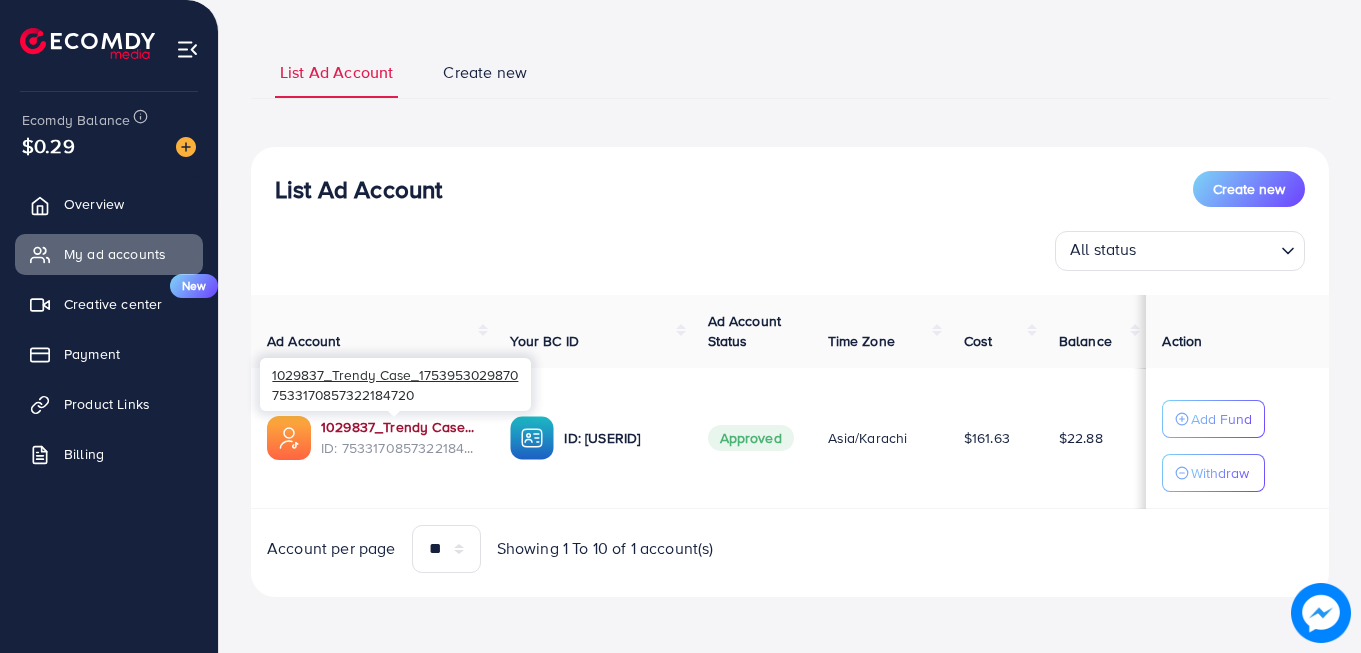 click on "1029837_Trendy Case_1753953029870" at bounding box center (399, 427) 